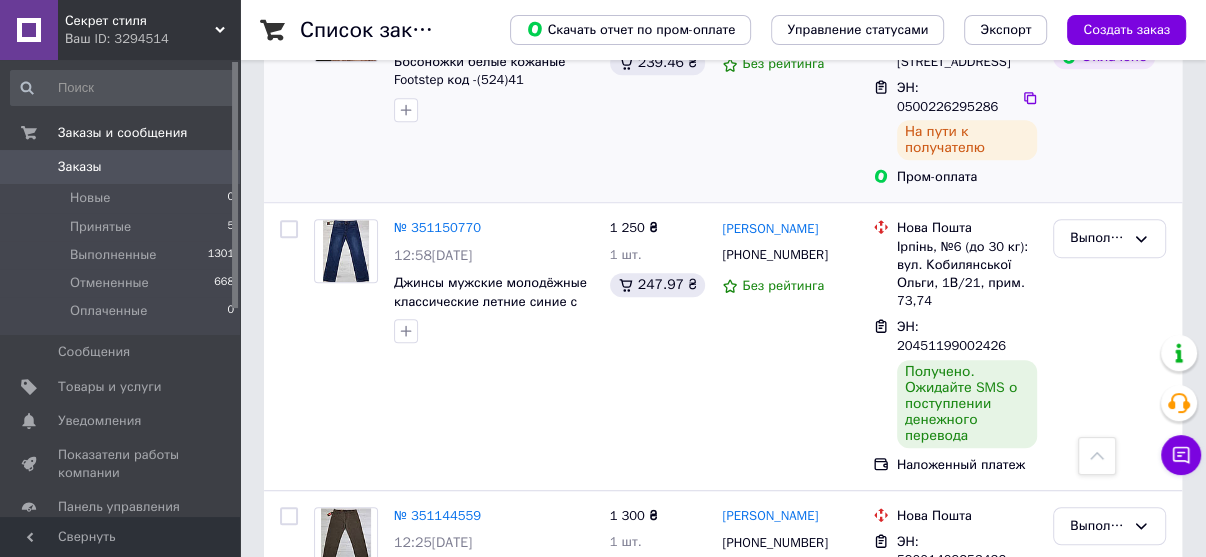 scroll, scrollTop: 0, scrollLeft: 0, axis: both 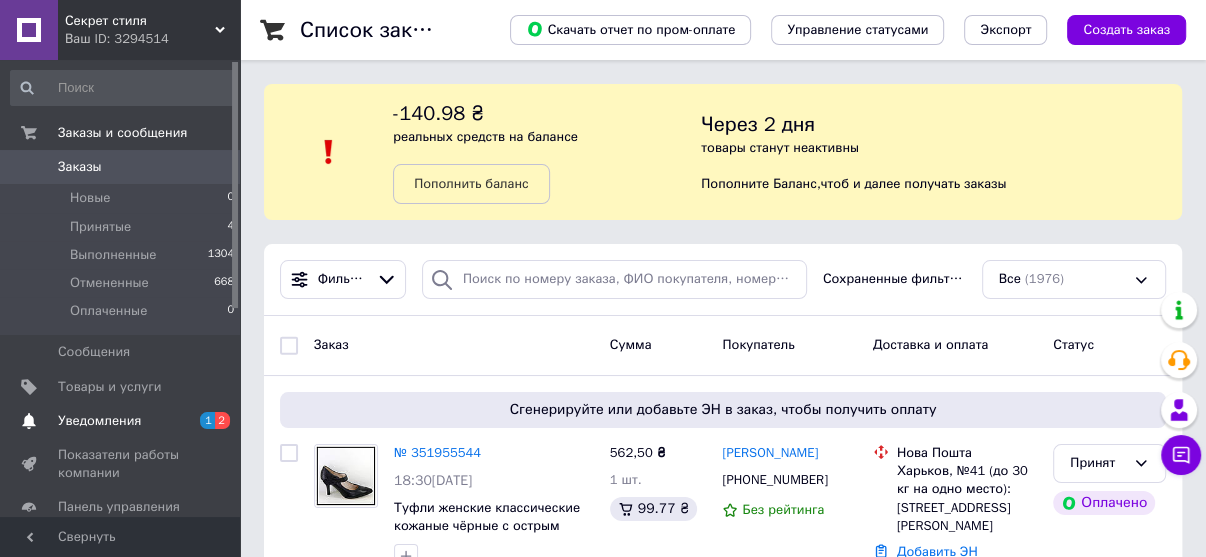 click on "Уведомления" at bounding box center (99, 421) 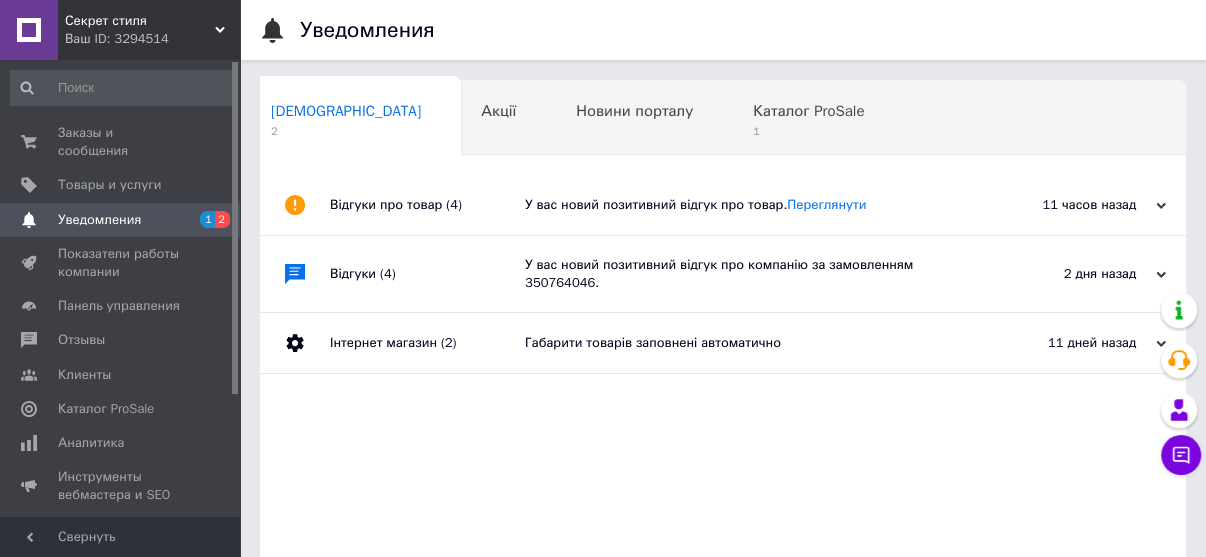 scroll, scrollTop: 0, scrollLeft: 10, axis: horizontal 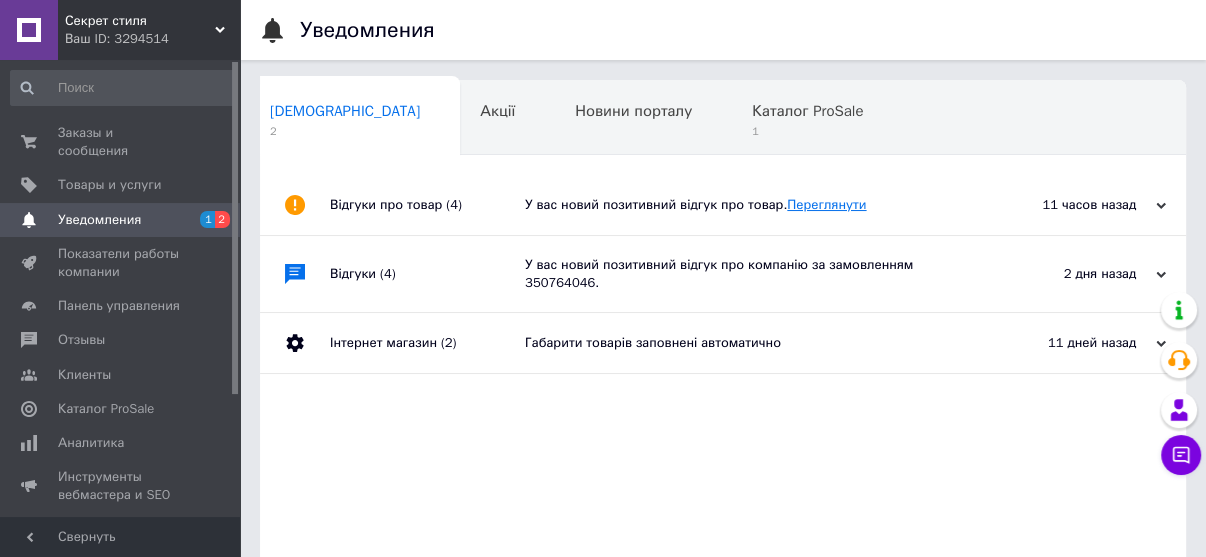 click on "Переглянути" at bounding box center (826, 204) 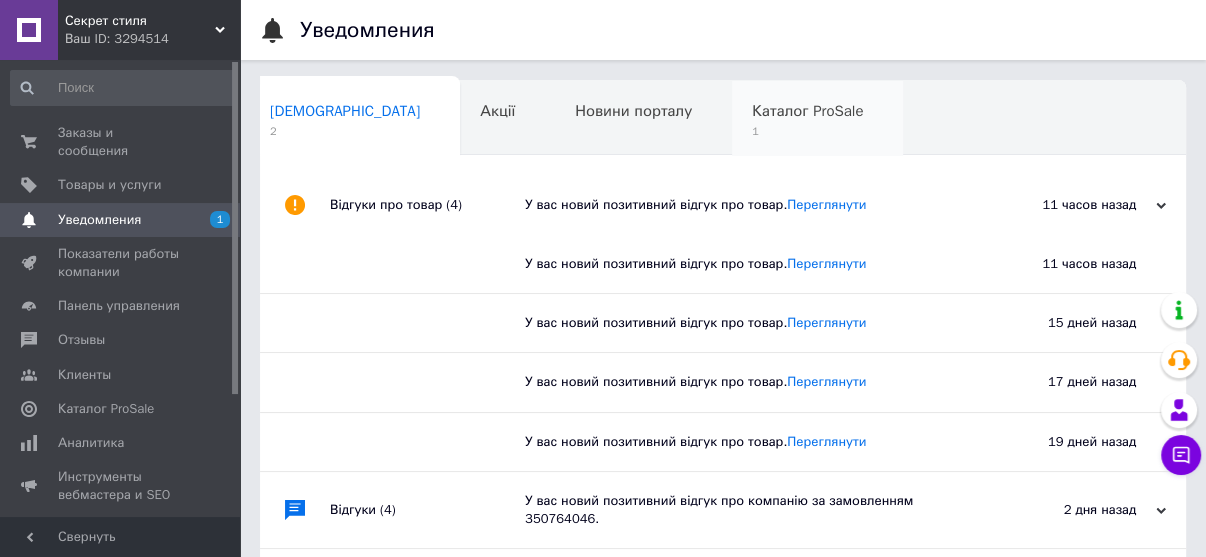 click on "Каталог ProSale" at bounding box center (807, 111) 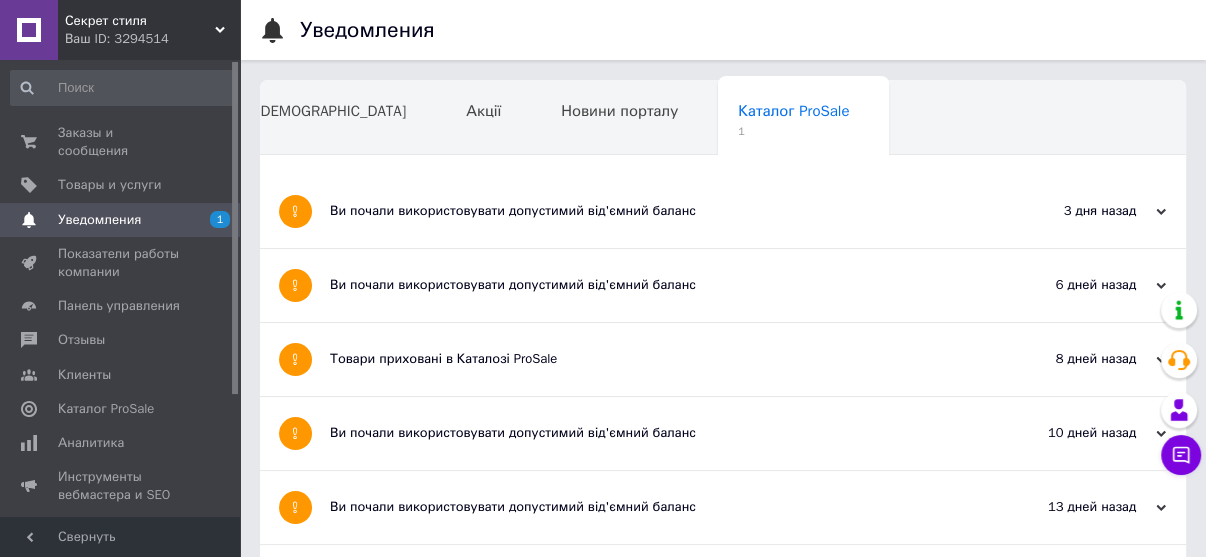 click on "Ви почали використовувати допустимий від'ємний баланс" at bounding box center [648, 211] 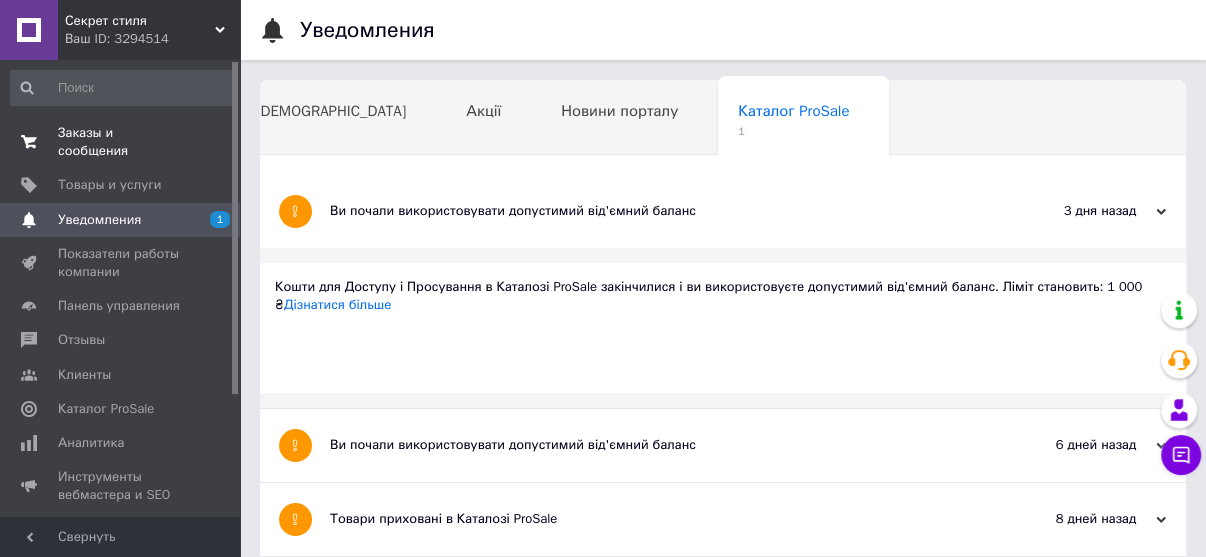 click on "Заказы и сообщения" at bounding box center (121, 142) 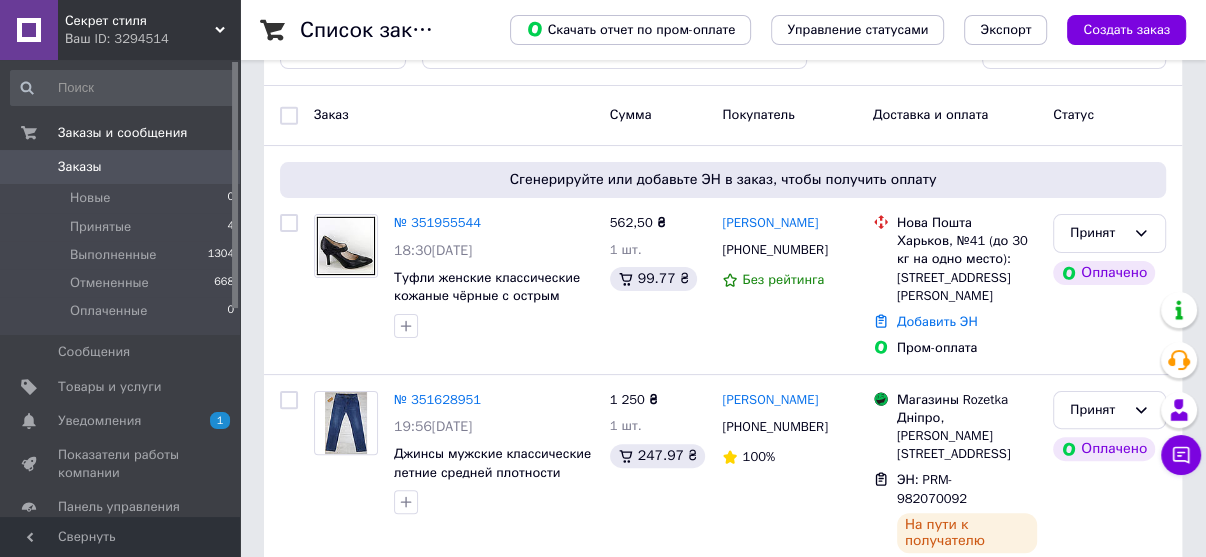 scroll, scrollTop: 320, scrollLeft: 0, axis: vertical 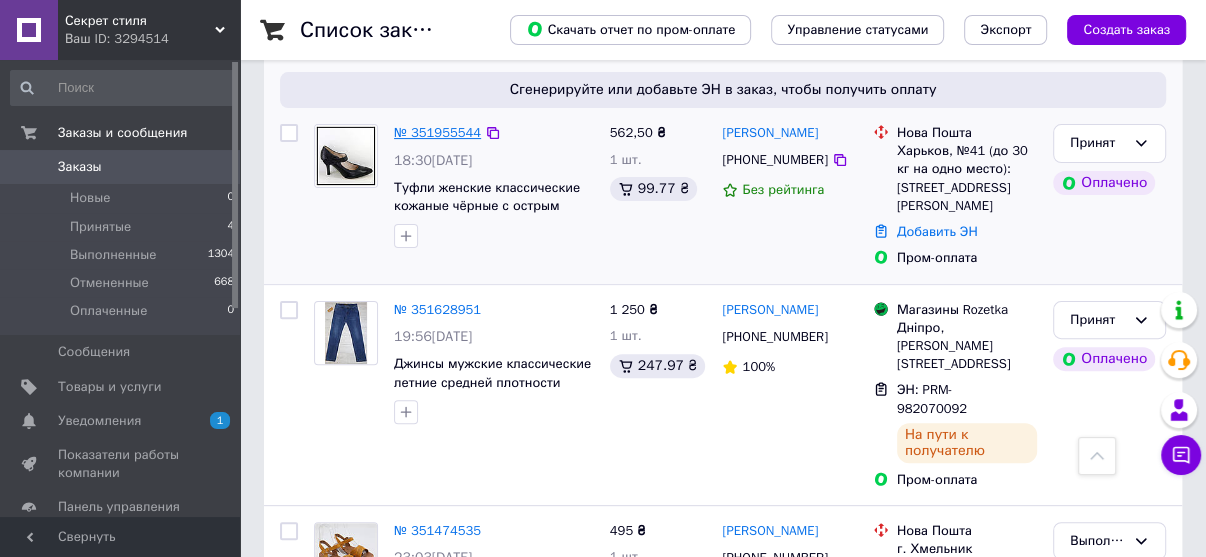 click on "№ 351955544" at bounding box center [437, 132] 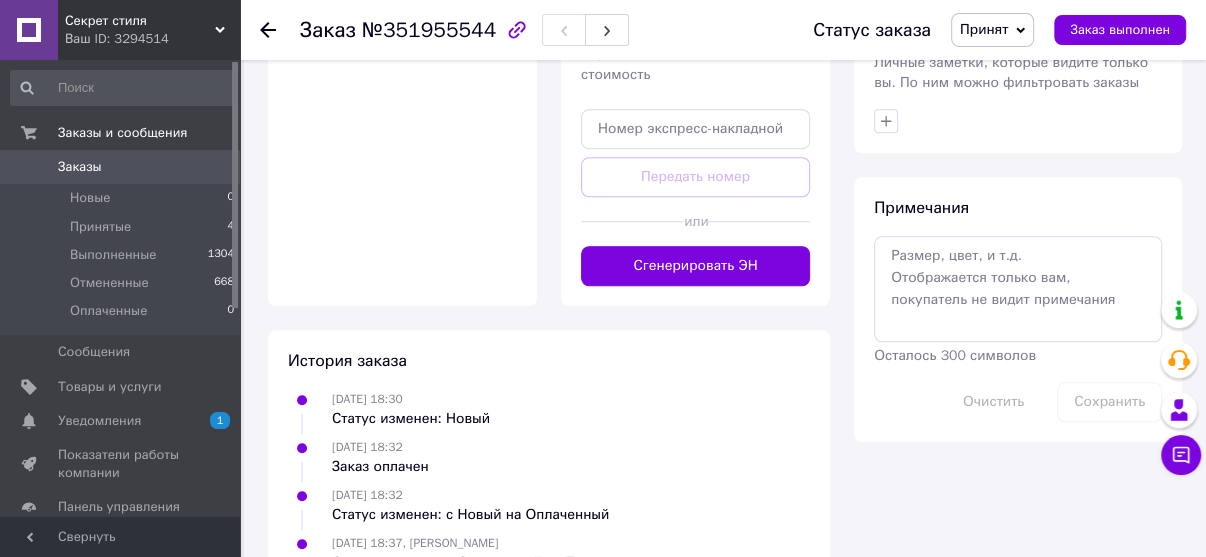 scroll, scrollTop: 1094, scrollLeft: 0, axis: vertical 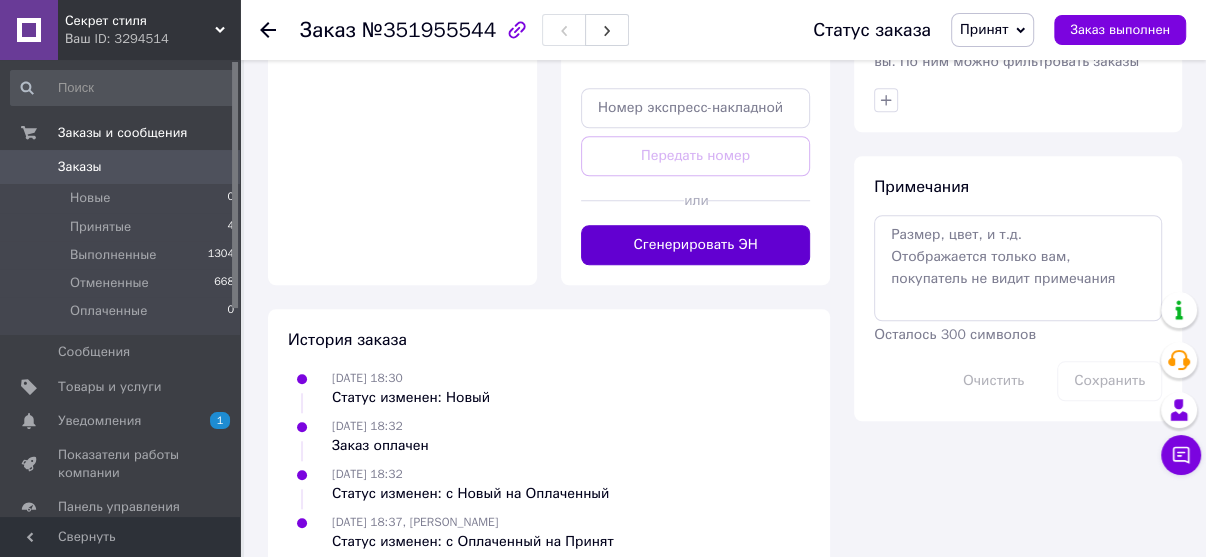 click on "Сгенерировать ЭН" at bounding box center [695, 245] 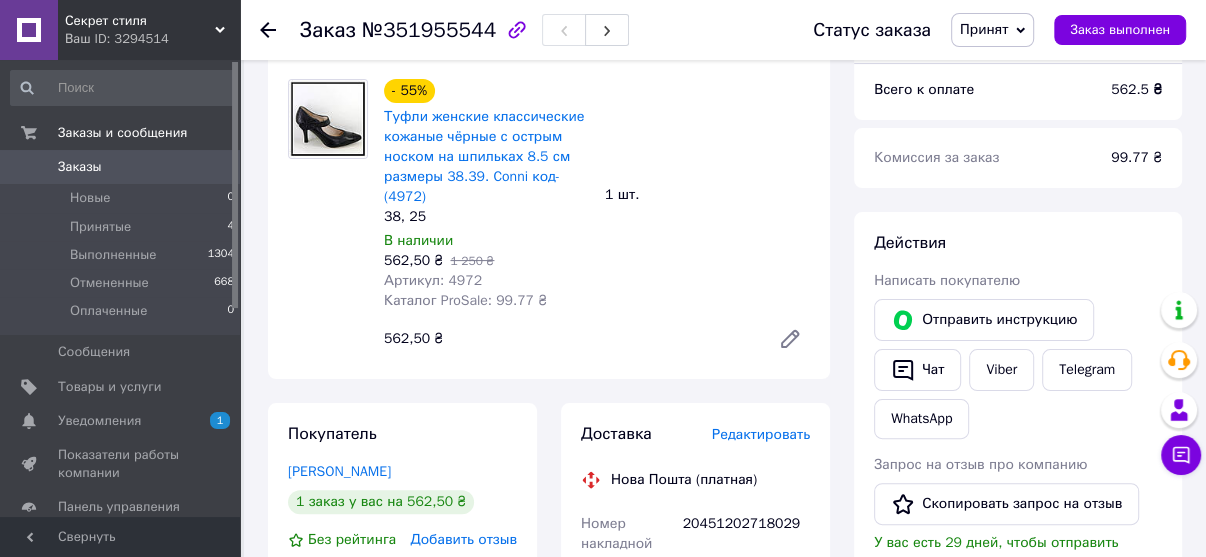 scroll, scrollTop: 0, scrollLeft: 0, axis: both 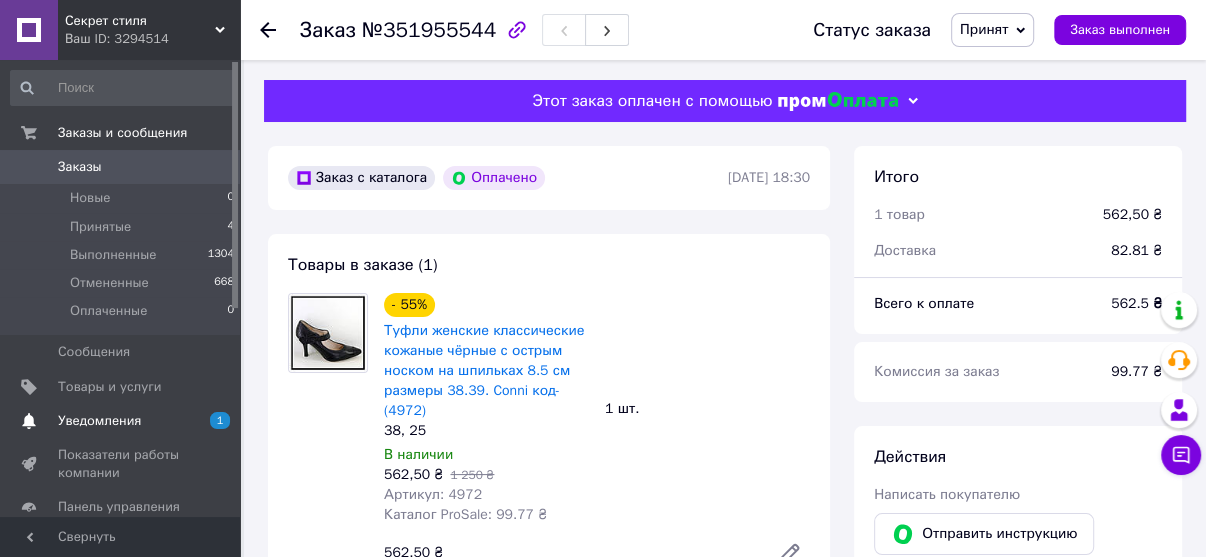 click on "Уведомления" at bounding box center [99, 421] 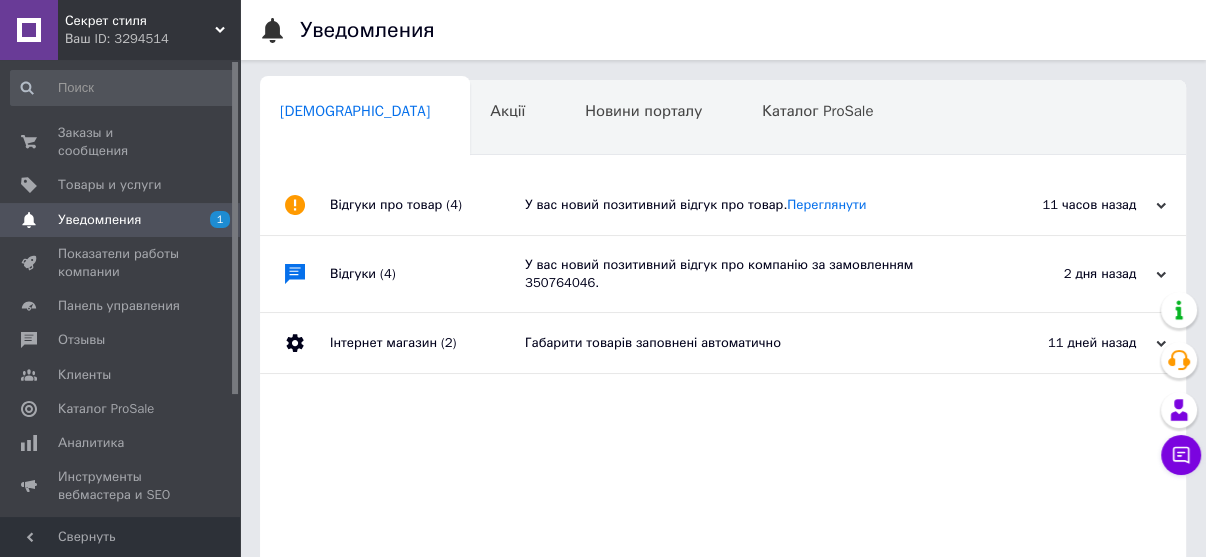 scroll, scrollTop: 0, scrollLeft: 10, axis: horizontal 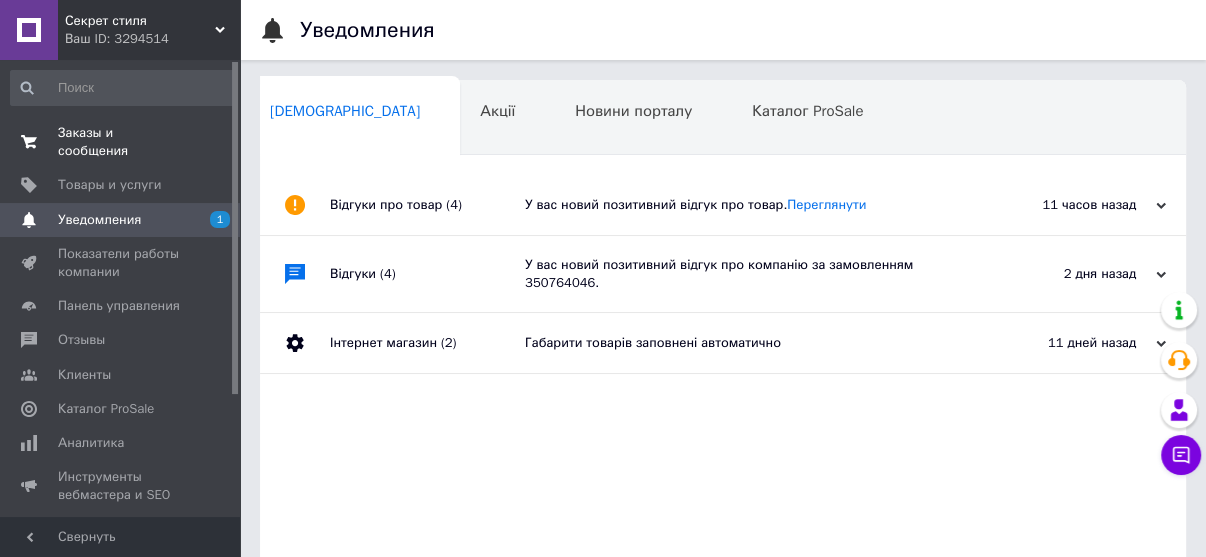 click on "Заказы и сообщения" at bounding box center [121, 142] 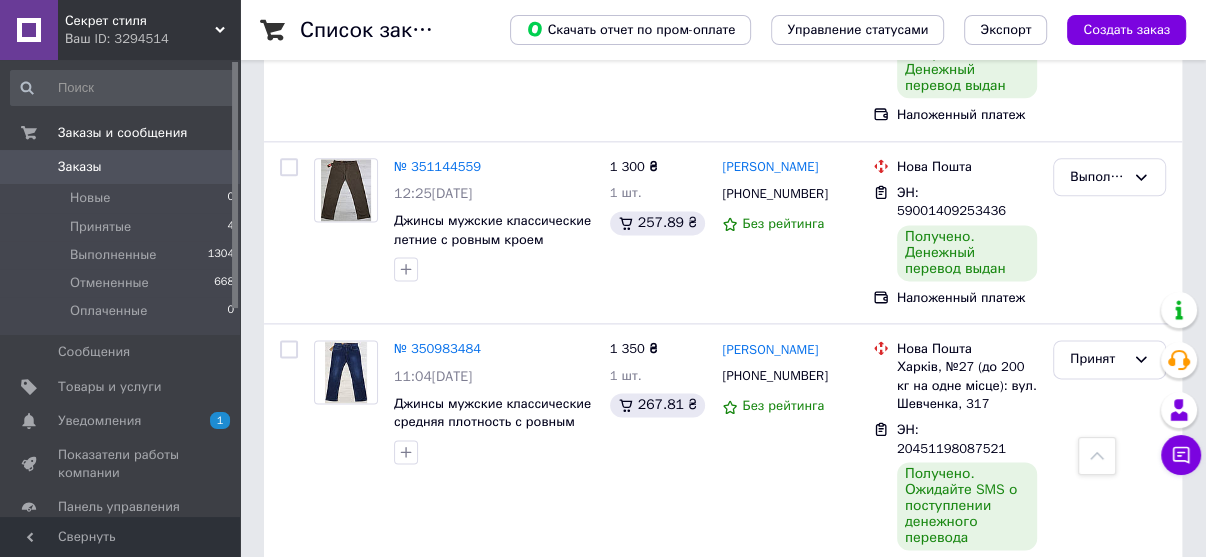 scroll, scrollTop: 1680, scrollLeft: 0, axis: vertical 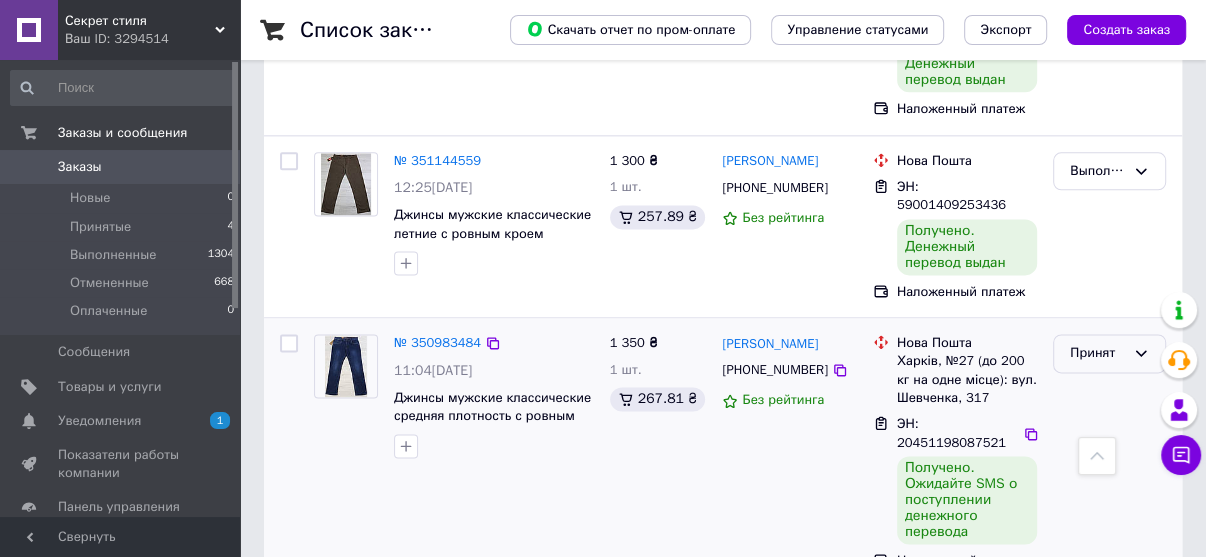 click on "Принят" at bounding box center (1109, 353) 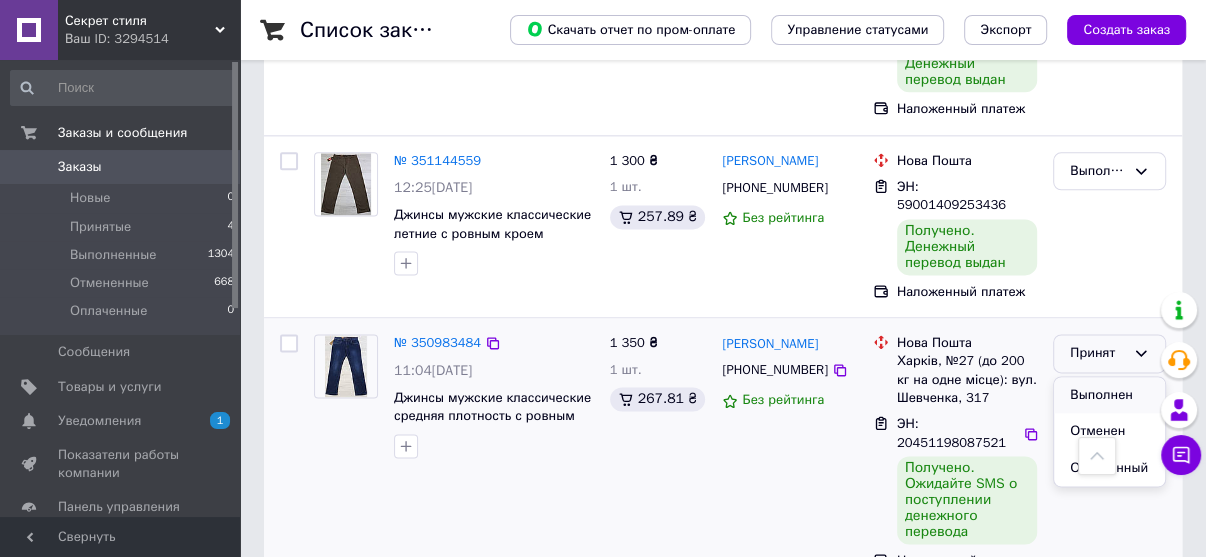 click on "Выполнен" at bounding box center [1109, 395] 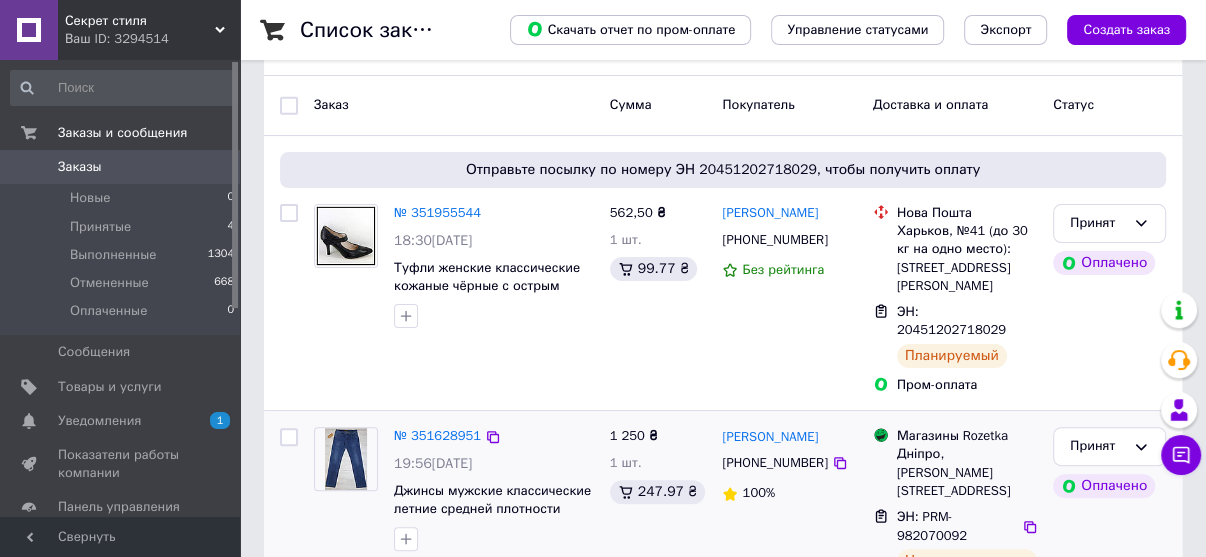 scroll, scrollTop: 480, scrollLeft: 0, axis: vertical 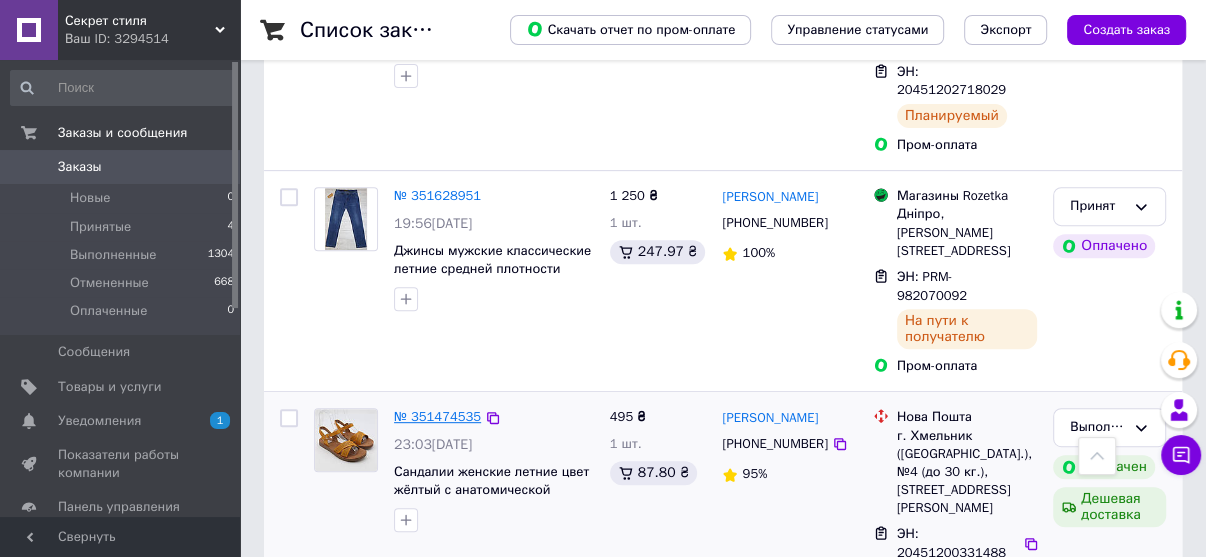 click on "№ 351474535" at bounding box center [437, 416] 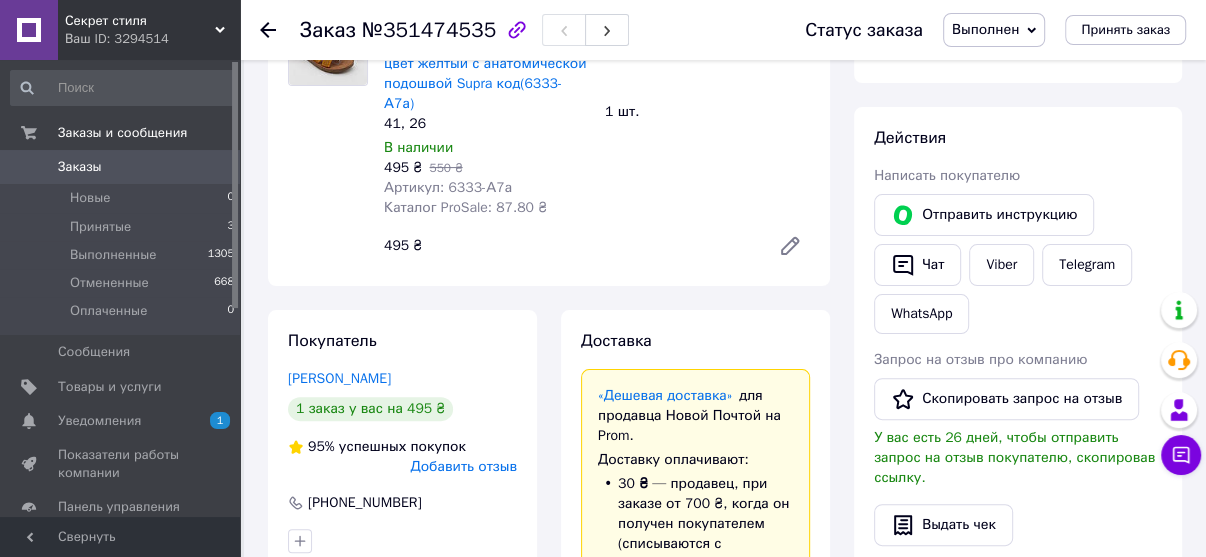 scroll, scrollTop: 0, scrollLeft: 0, axis: both 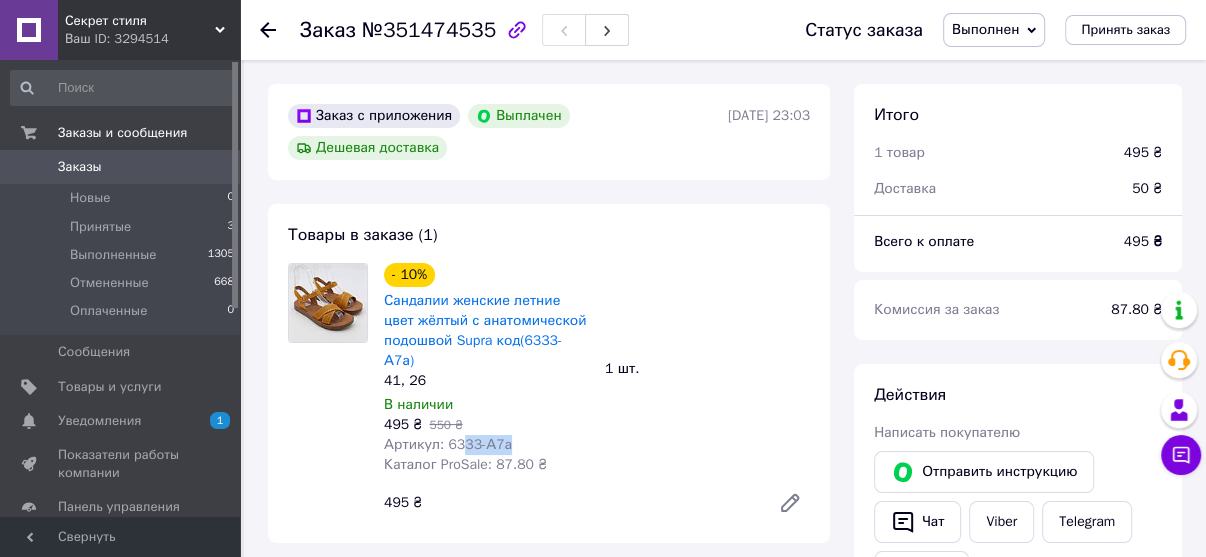 drag, startPoint x: 499, startPoint y: 428, endPoint x: 455, endPoint y: 429, distance: 44.011364 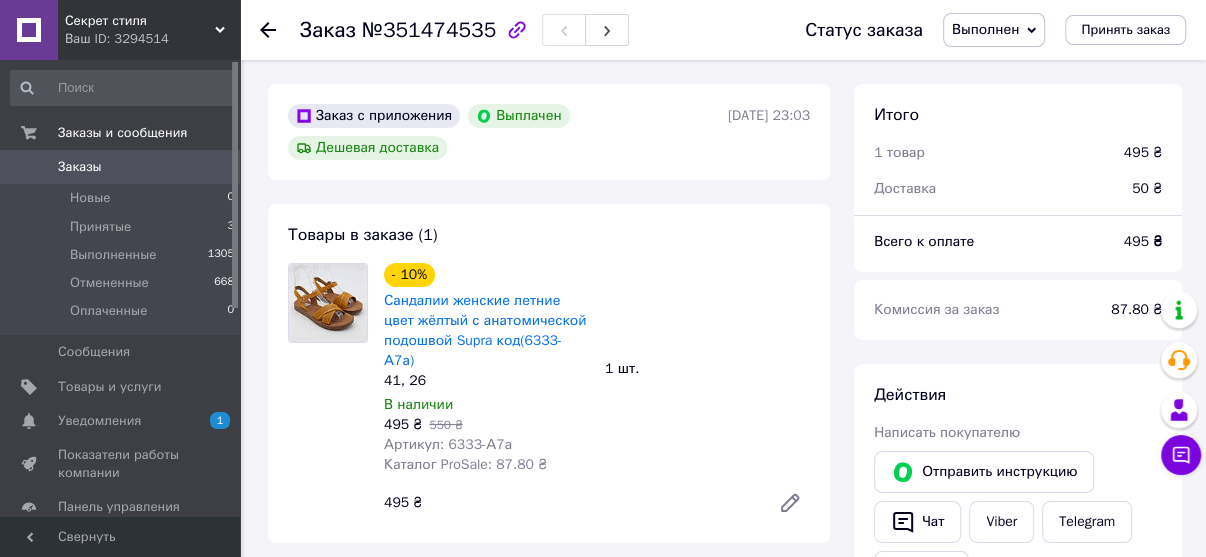 click on "Артикул: 6333-А7а" at bounding box center (448, 444) 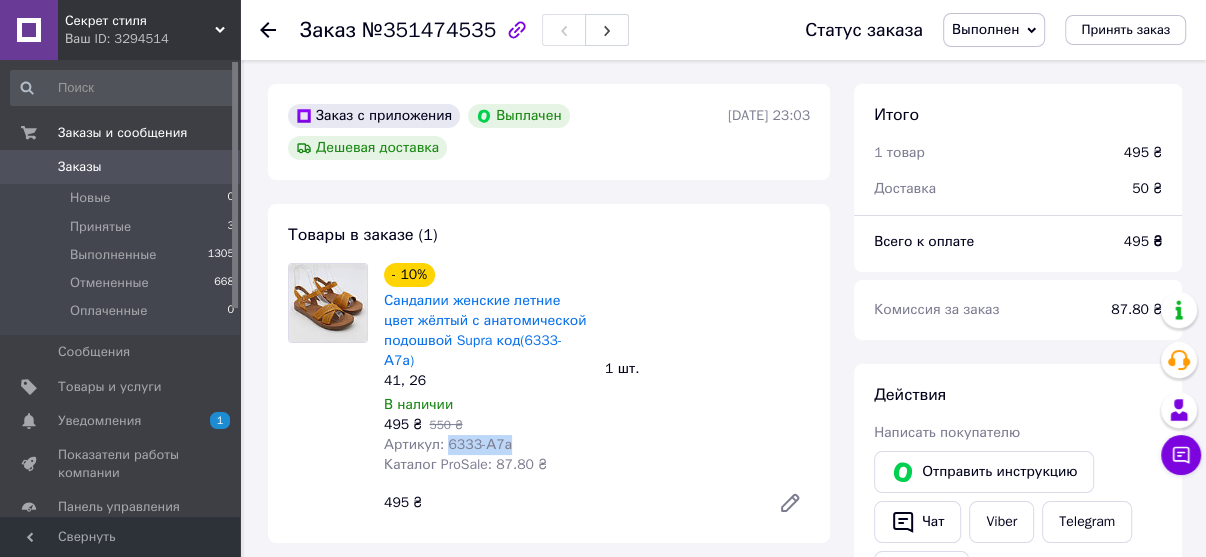 drag, startPoint x: 444, startPoint y: 421, endPoint x: 499, endPoint y: 426, distance: 55.226807 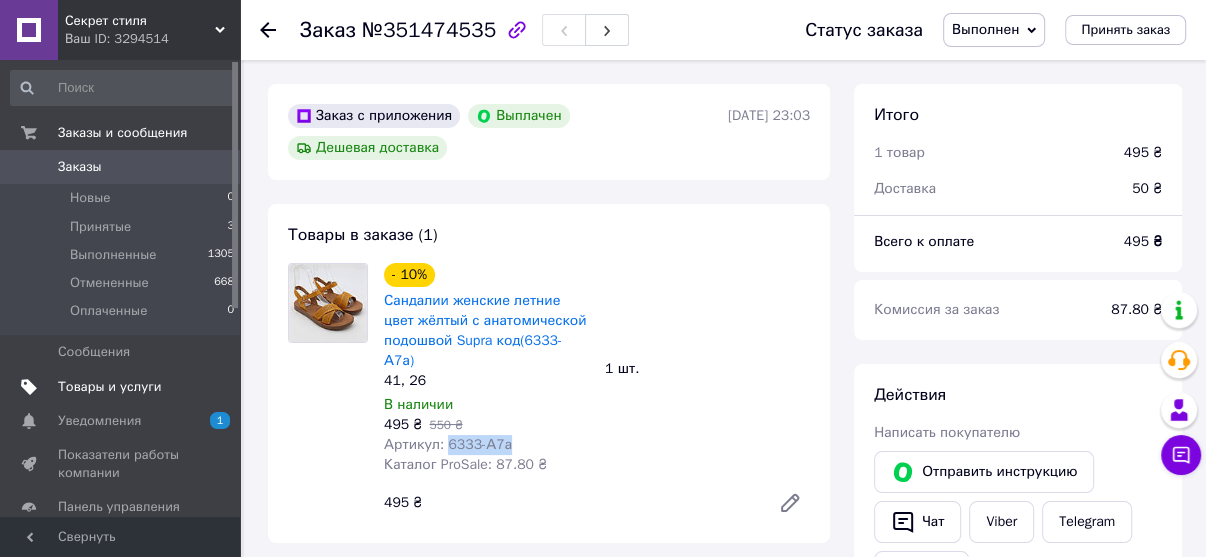 click on "Товары и услуги" at bounding box center (110, 387) 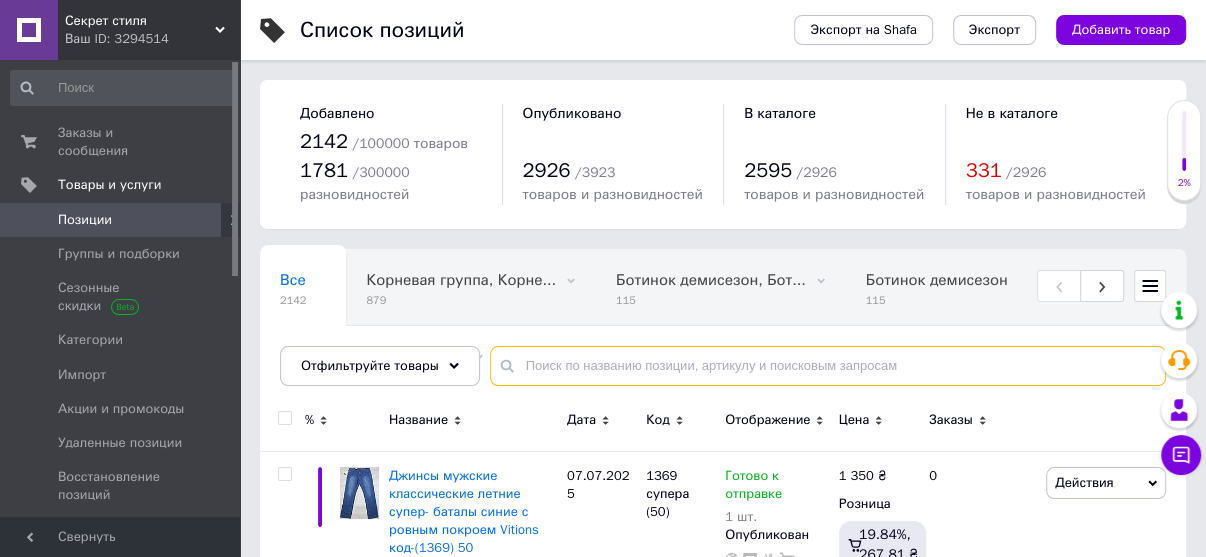 paste on "6333-А7а" 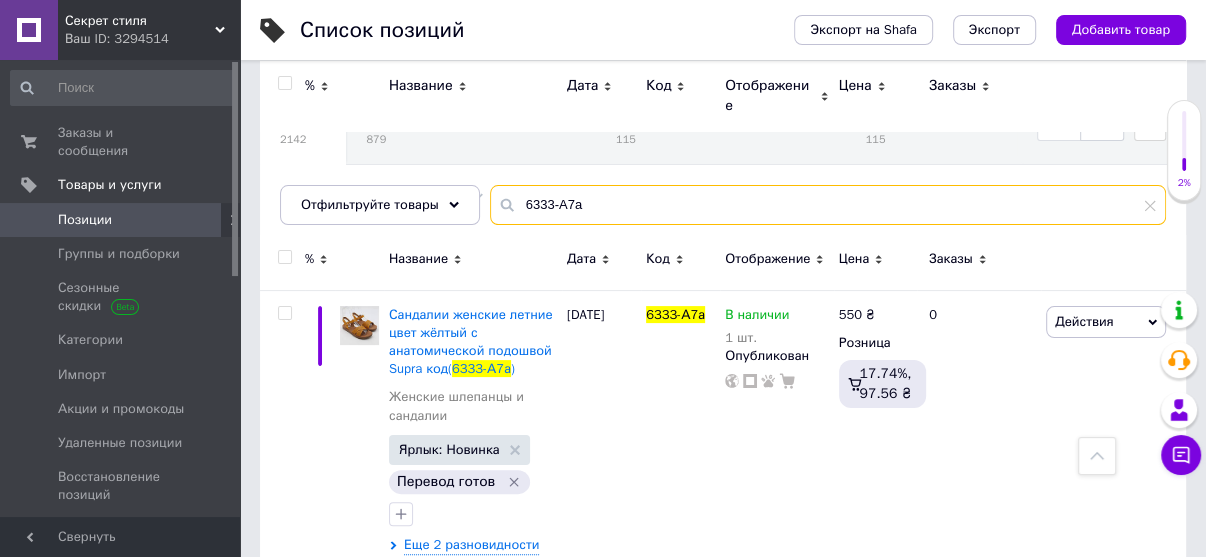 scroll, scrollTop: 152, scrollLeft: 0, axis: vertical 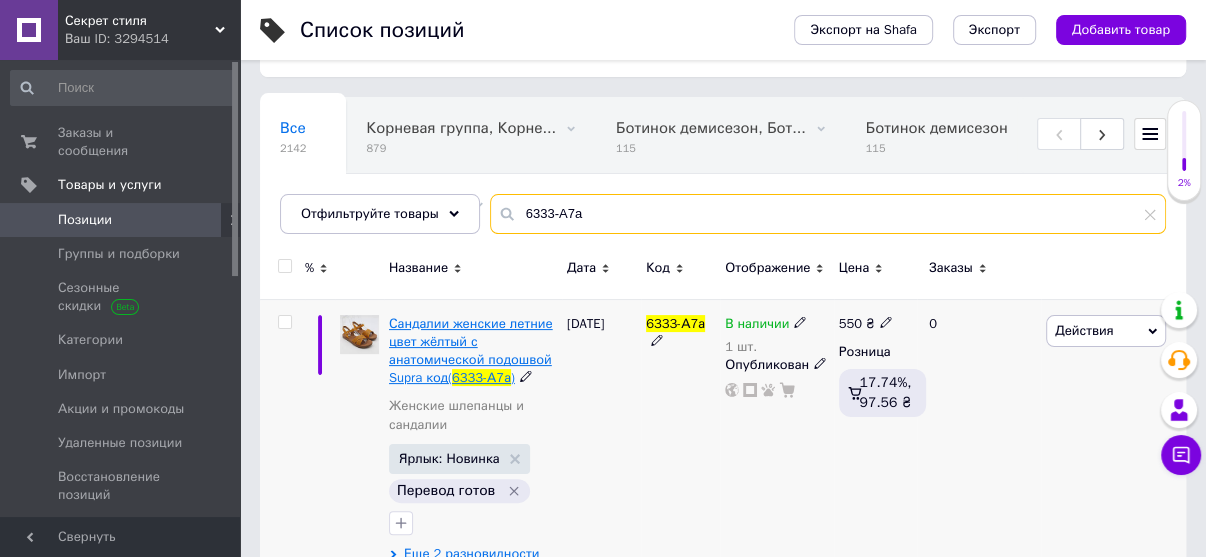 type on "6333-А7а" 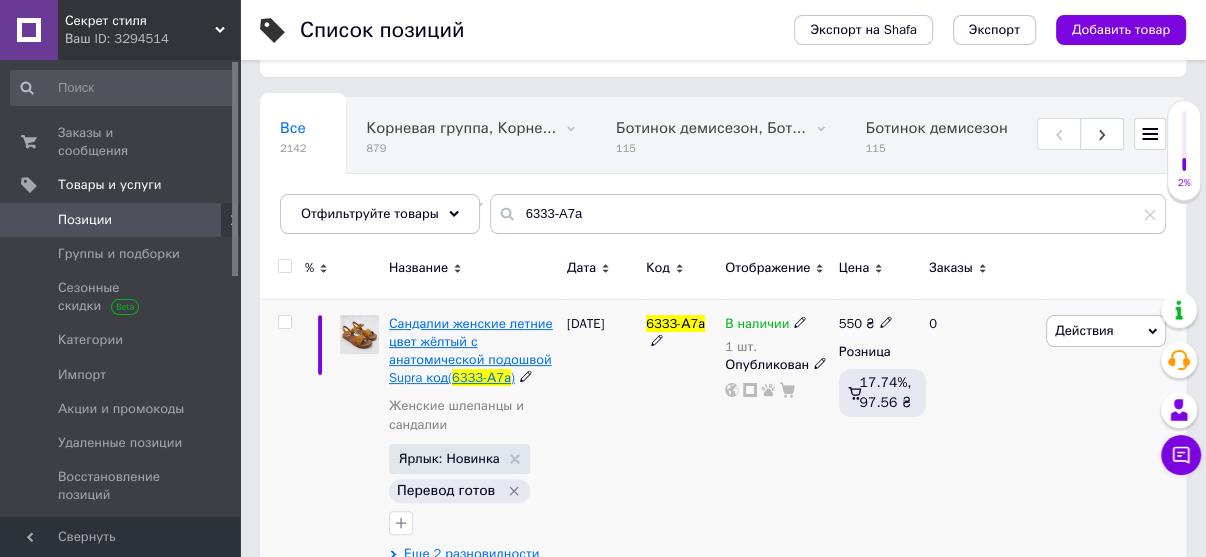 click on "Сандалии женские летние цвет жёлтый с анатомической подошвой Supra код(" at bounding box center (471, 351) 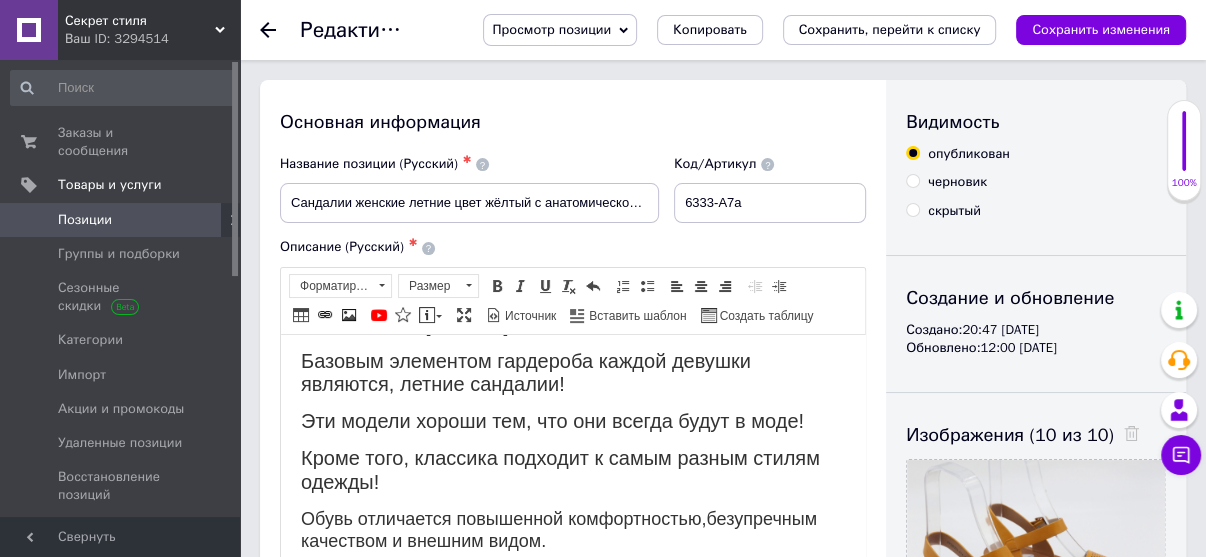 scroll, scrollTop: 0, scrollLeft: 0, axis: both 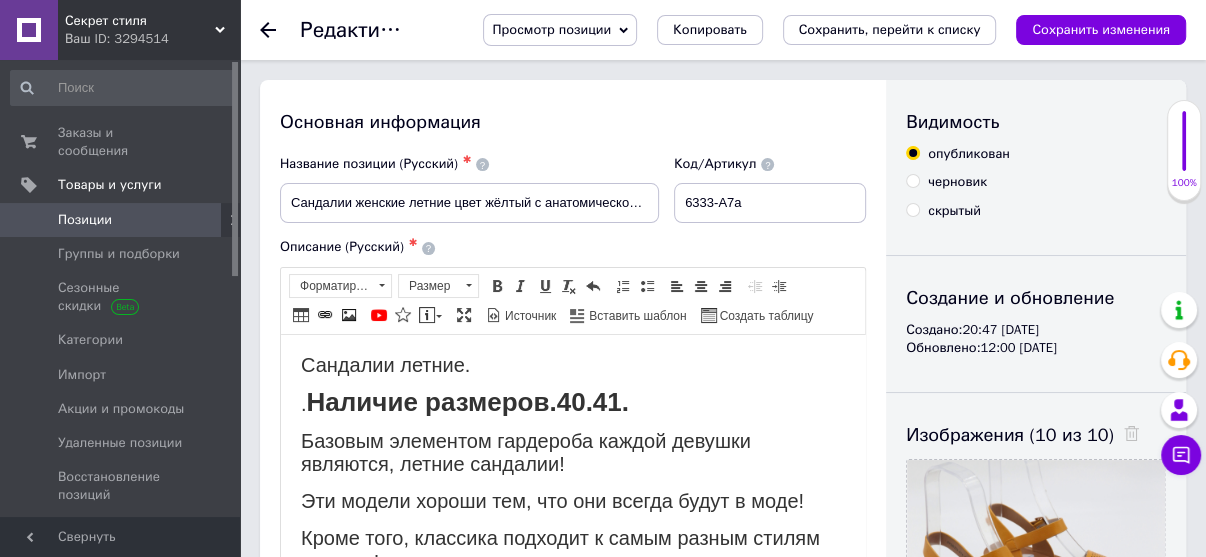 click on ". Наличие размеров.40.41." at bounding box center (573, 404) 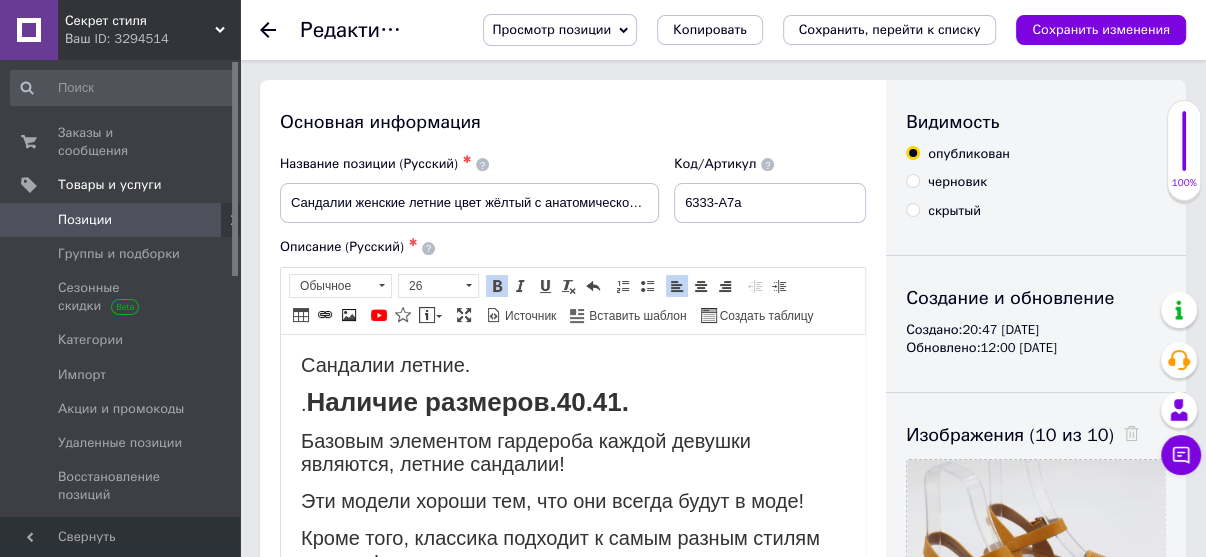 type 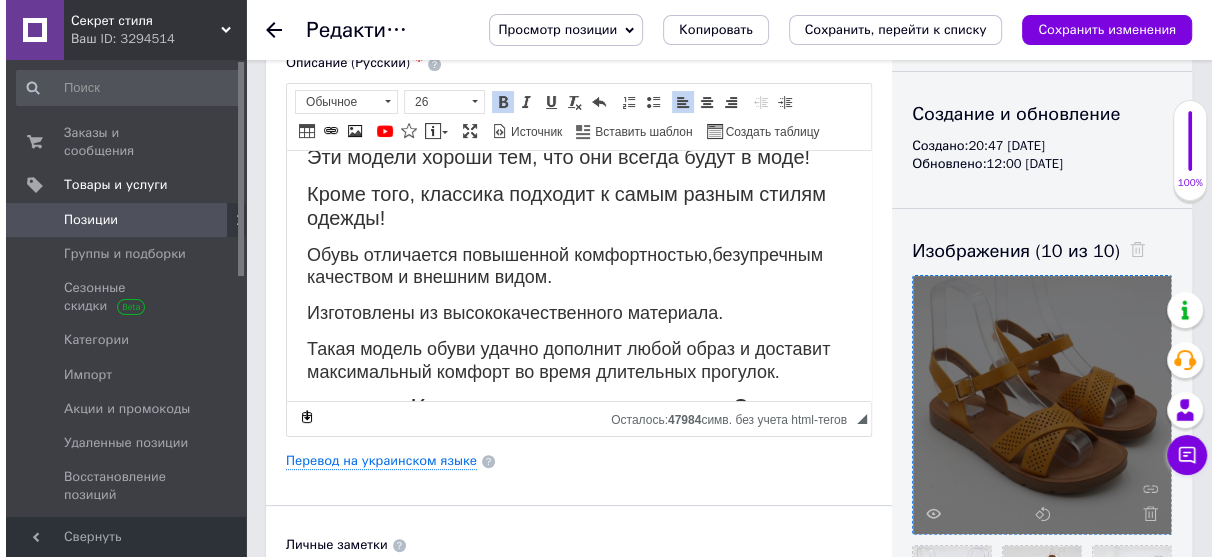 scroll, scrollTop: 320, scrollLeft: 0, axis: vertical 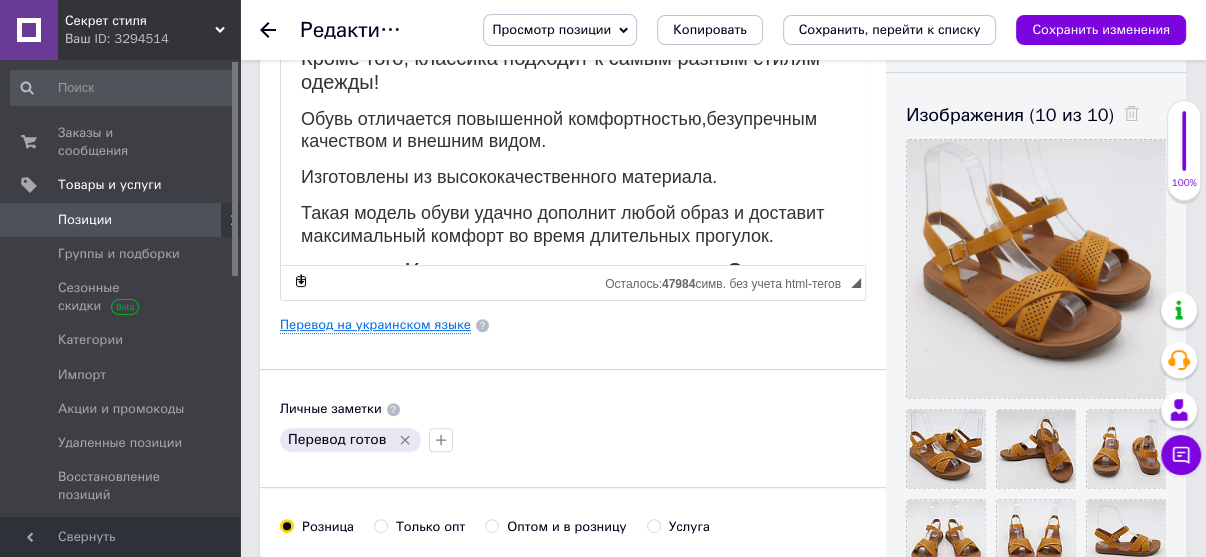 click on "Перевод на украинском языке" at bounding box center (375, 325) 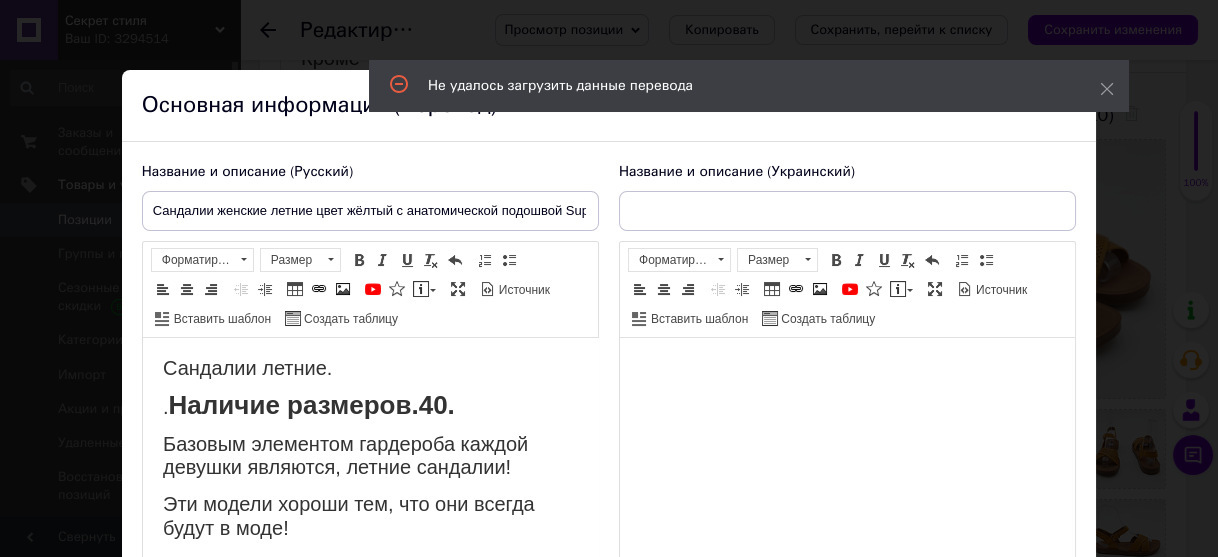 scroll, scrollTop: 0, scrollLeft: 0, axis: both 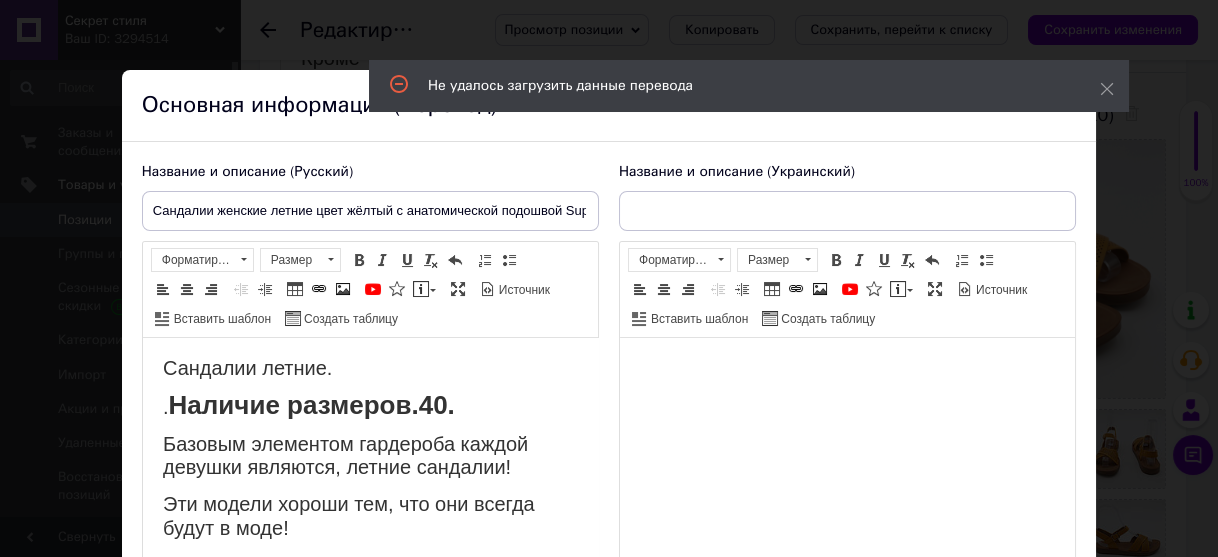 click on "× Основная информация (Перевод) Название и описание (Русский) Сандалии женские летние цвет жёлтый с анатомической подошвой Supra код(6333-А7а) Сандалии летние.
. Наличие размеров.40.
Базовым элементом гардероба каждой девушки являются, летние сандалии!
Эти модели хороши тем, что они всегда будут в моде!
Кроме того, классика подходит к самым разным стилям одежды!
Обувь отличается повышенной комфортностью,безупречным качеством и внешним видом.
Изготовлены из высококачественного материала.
Как измерить размер ноги ?
3
4" at bounding box center (609, 278) 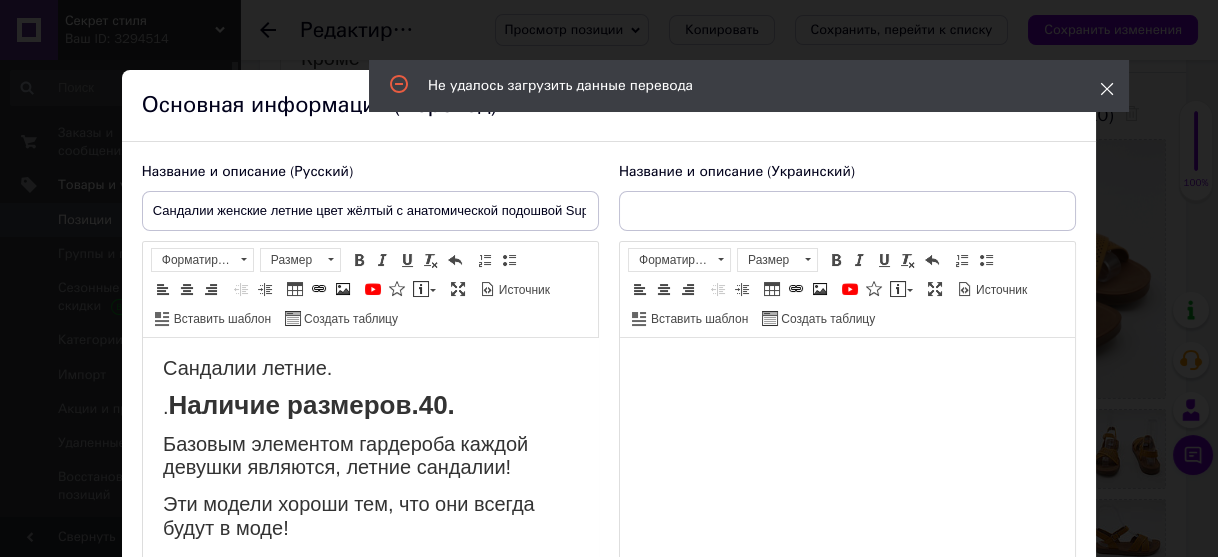 click 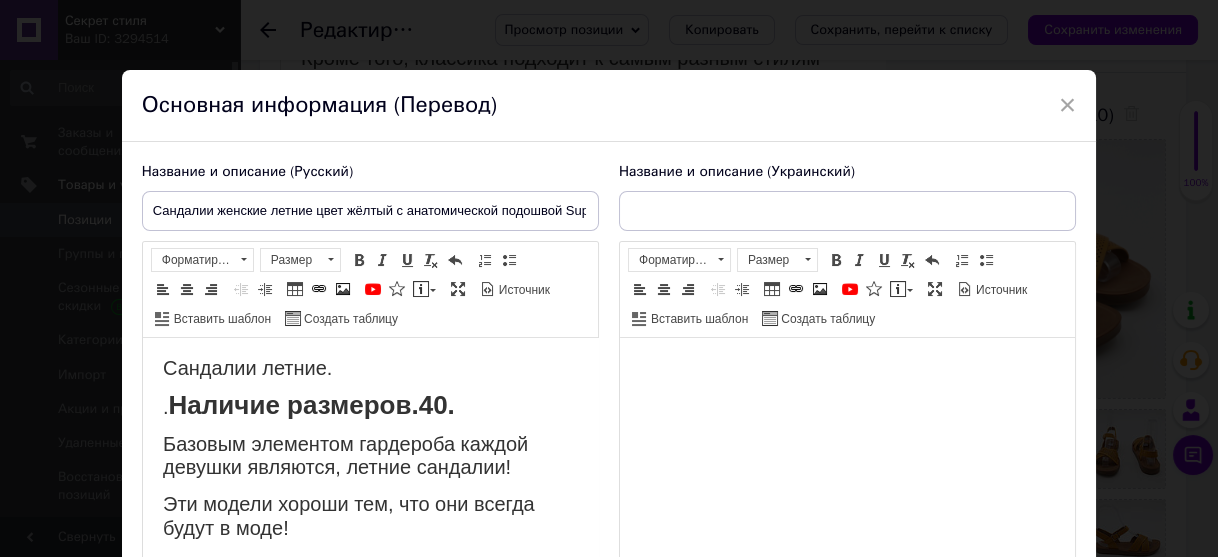 click on "×" at bounding box center (1068, 105) 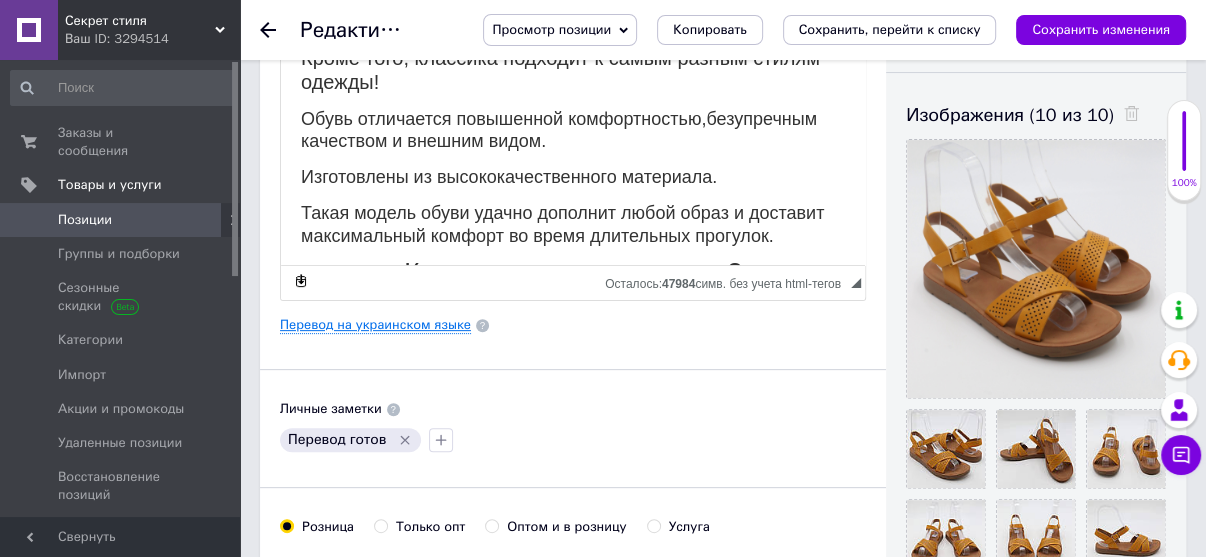 click on "Перевод на украинском языке" at bounding box center [375, 325] 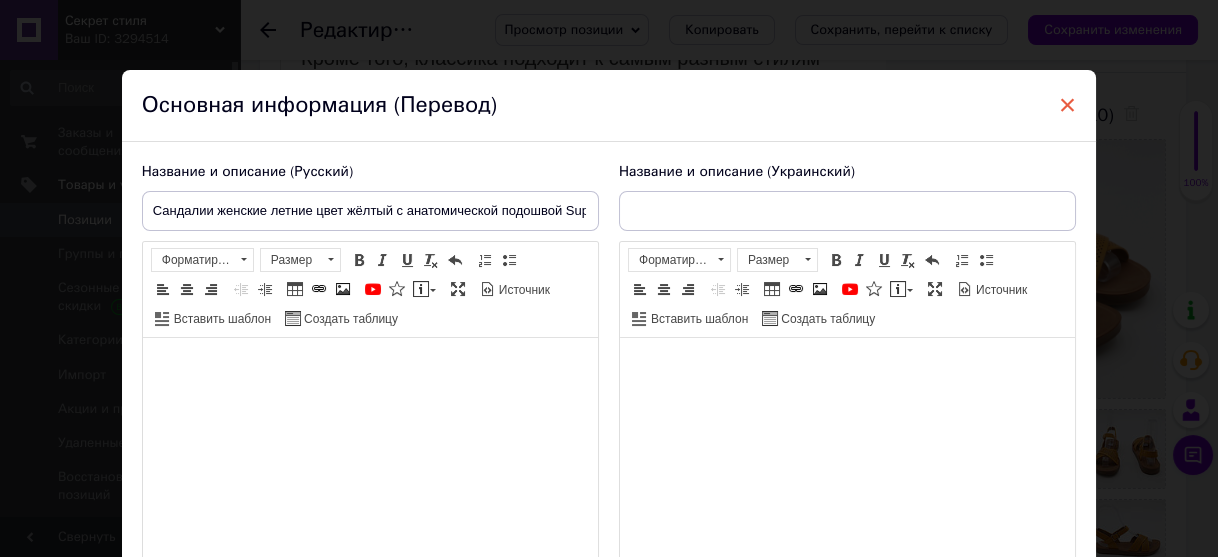 click on "×" at bounding box center [1068, 105] 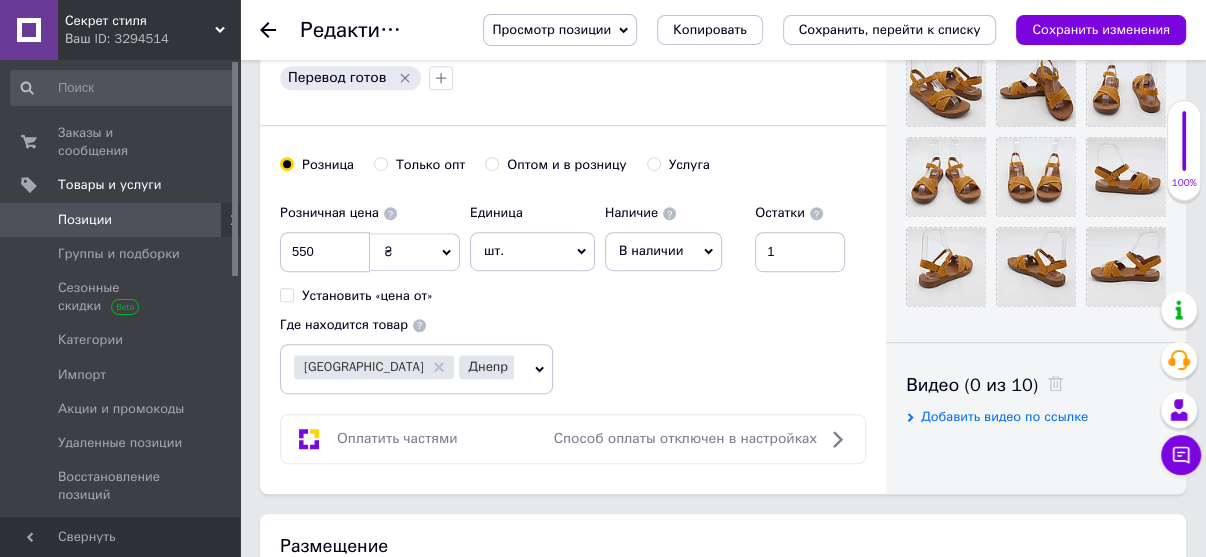 scroll, scrollTop: 720, scrollLeft: 0, axis: vertical 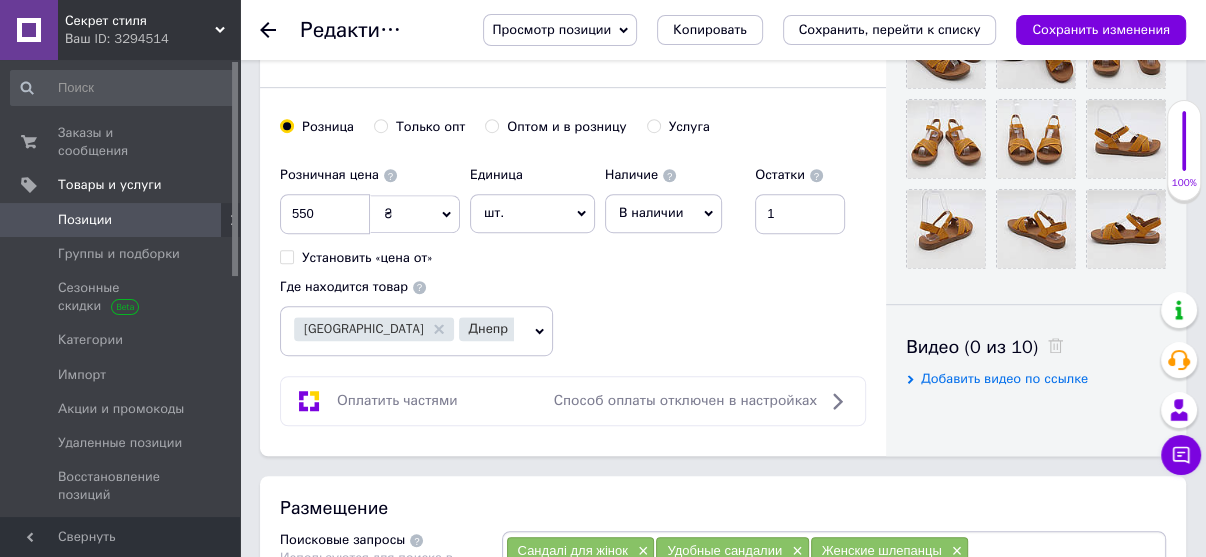 click on "В наличии" at bounding box center (663, 213) 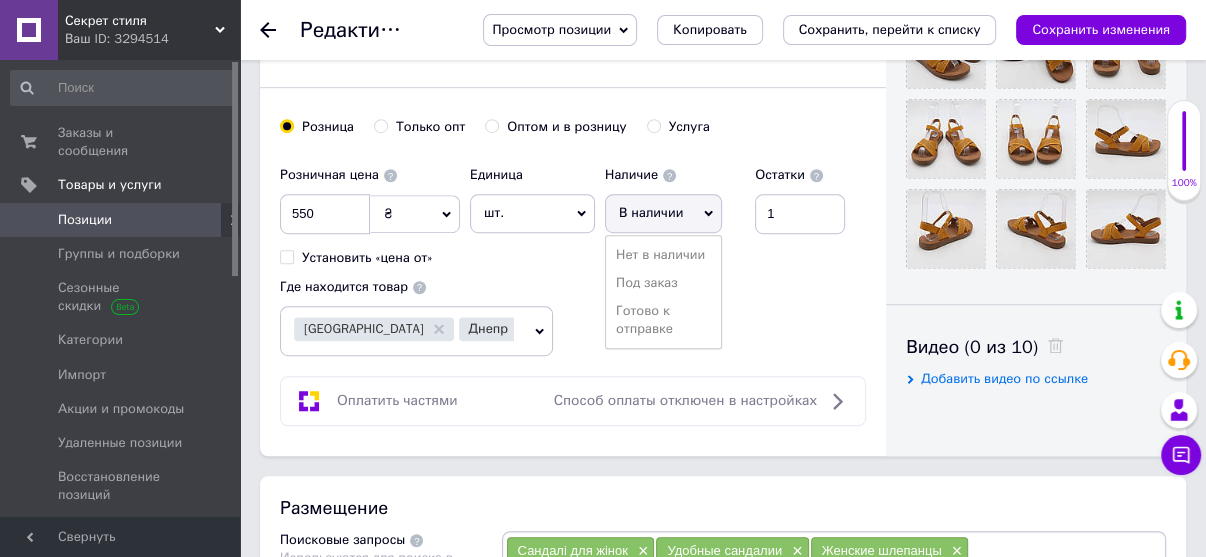 click on "Готово к отправке" at bounding box center (663, 320) 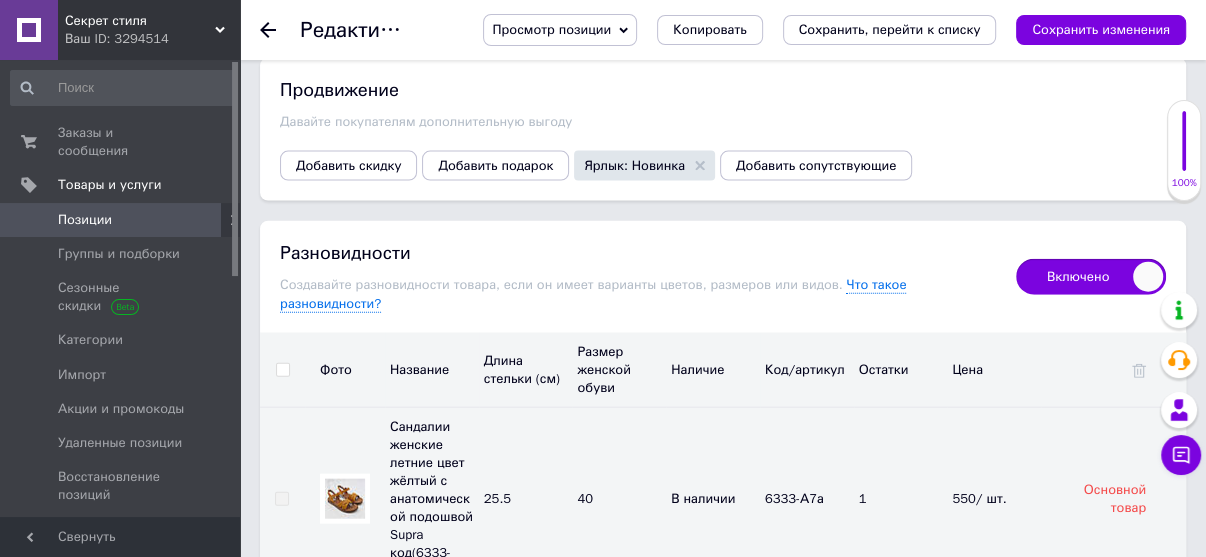 scroll, scrollTop: 2880, scrollLeft: 0, axis: vertical 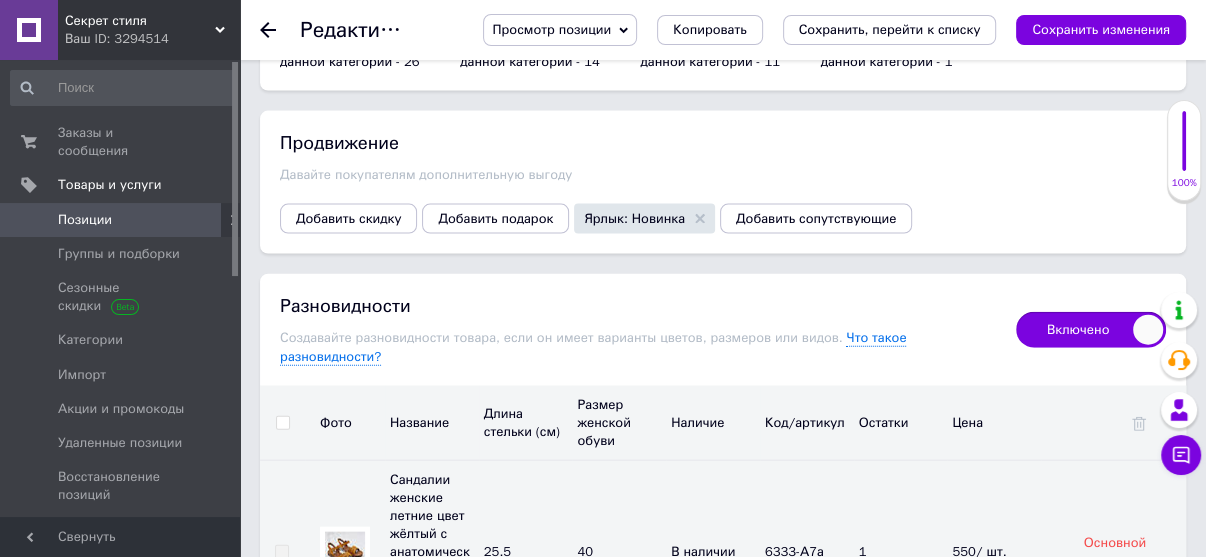click on "Включено" at bounding box center (1091, 330) 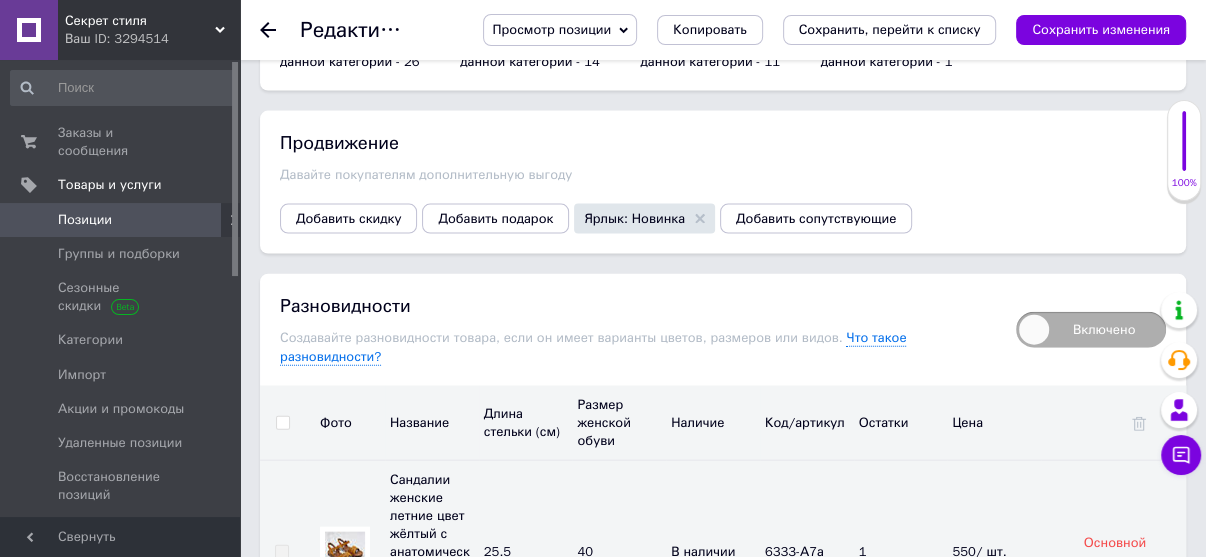 checkbox on "false" 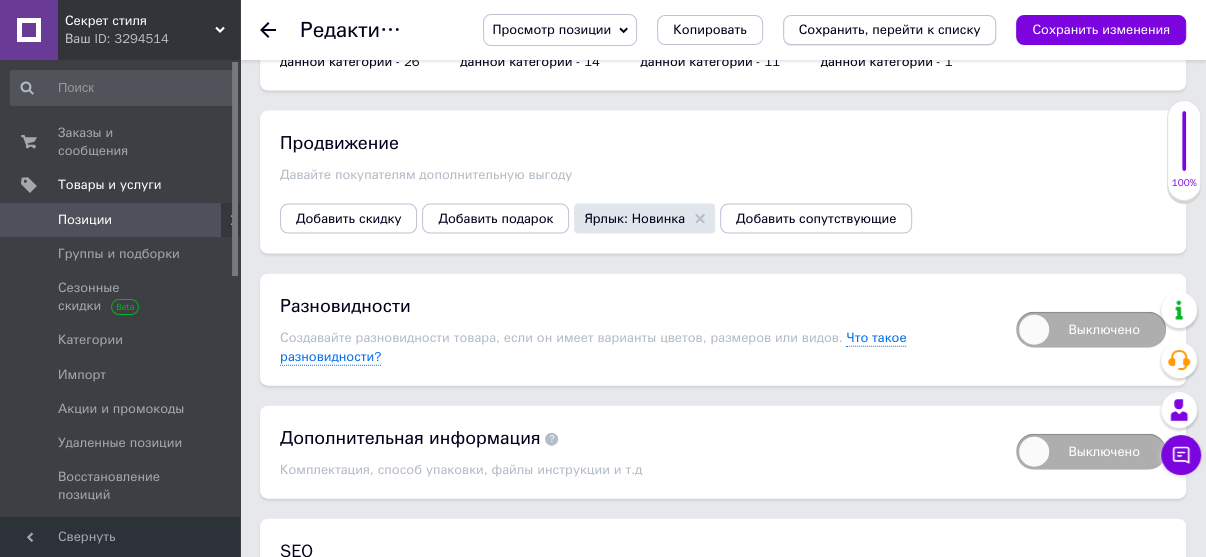 click on "Сохранить, перейти к списку" at bounding box center (890, 29) 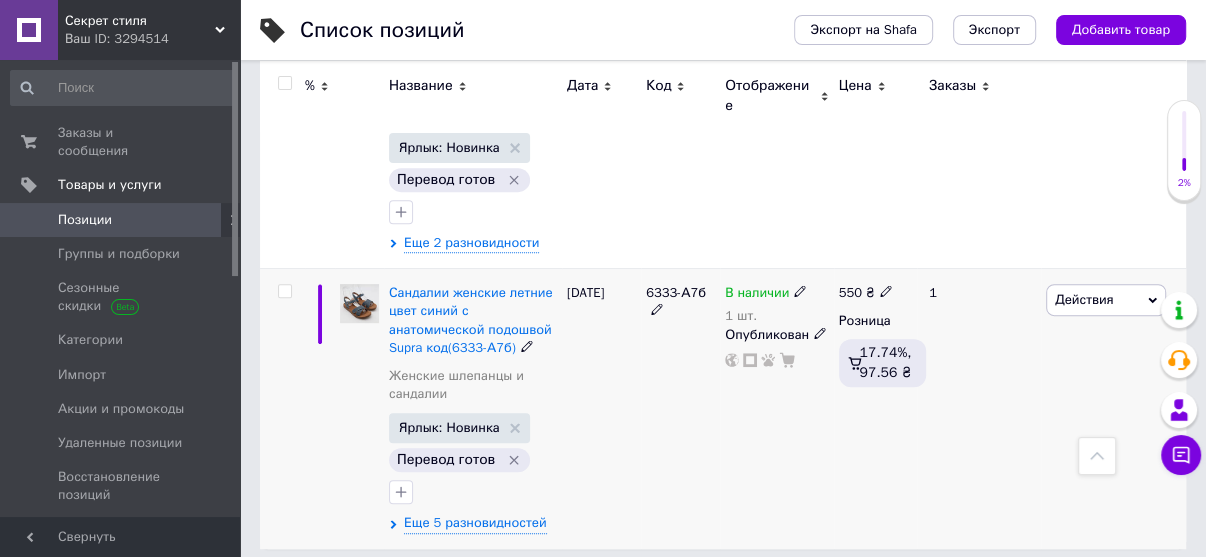 scroll, scrollTop: 472, scrollLeft: 0, axis: vertical 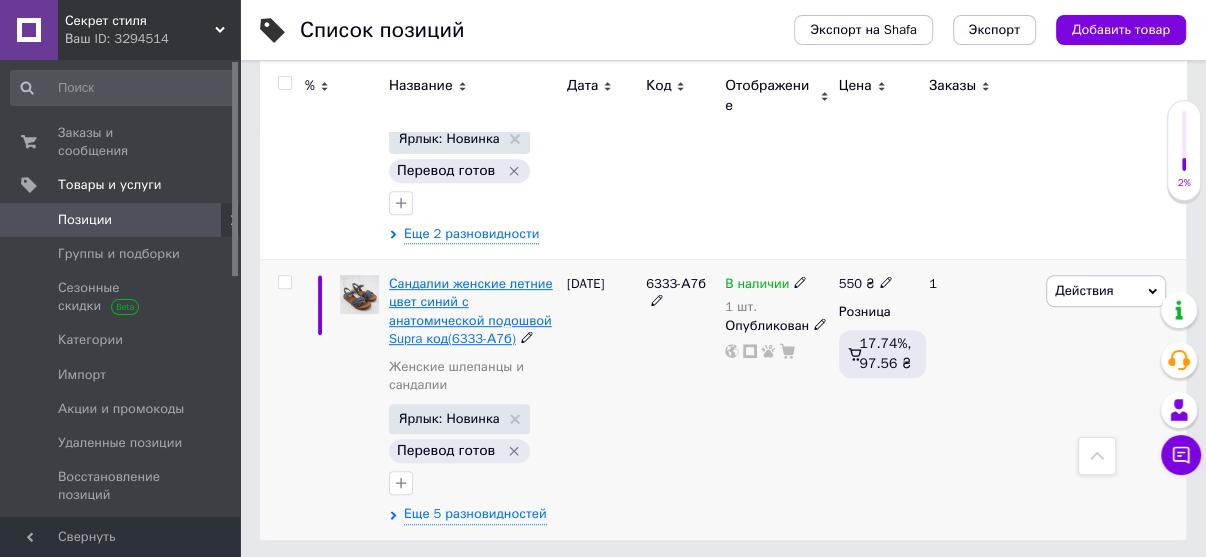 click on "Сандалии женские летние цвет синий с анатомической подошвой Supra код(6333-А7б)" at bounding box center [471, 311] 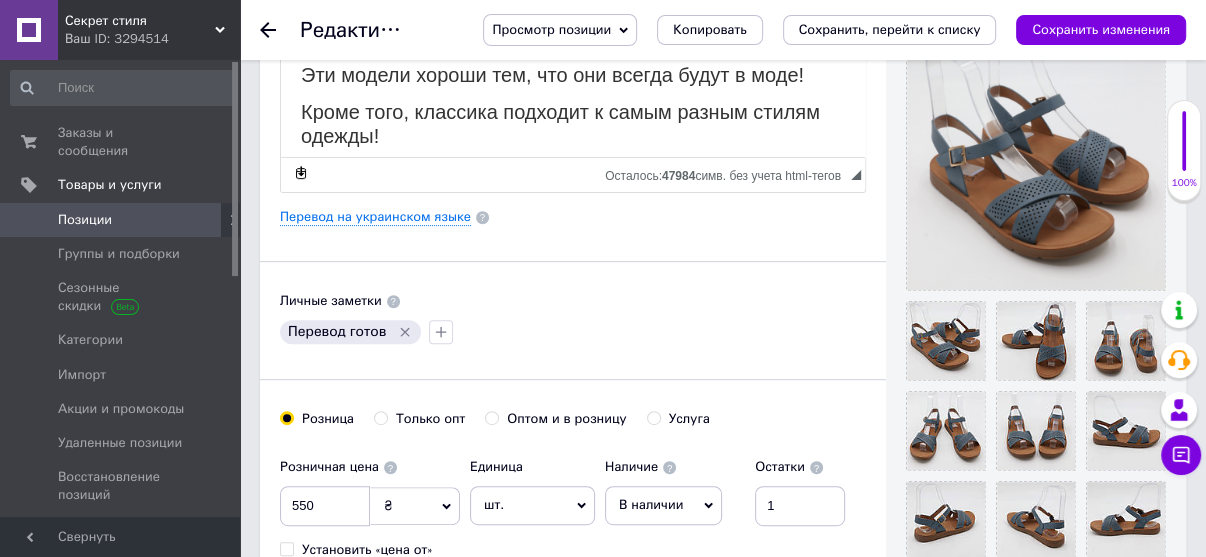 scroll, scrollTop: 480, scrollLeft: 0, axis: vertical 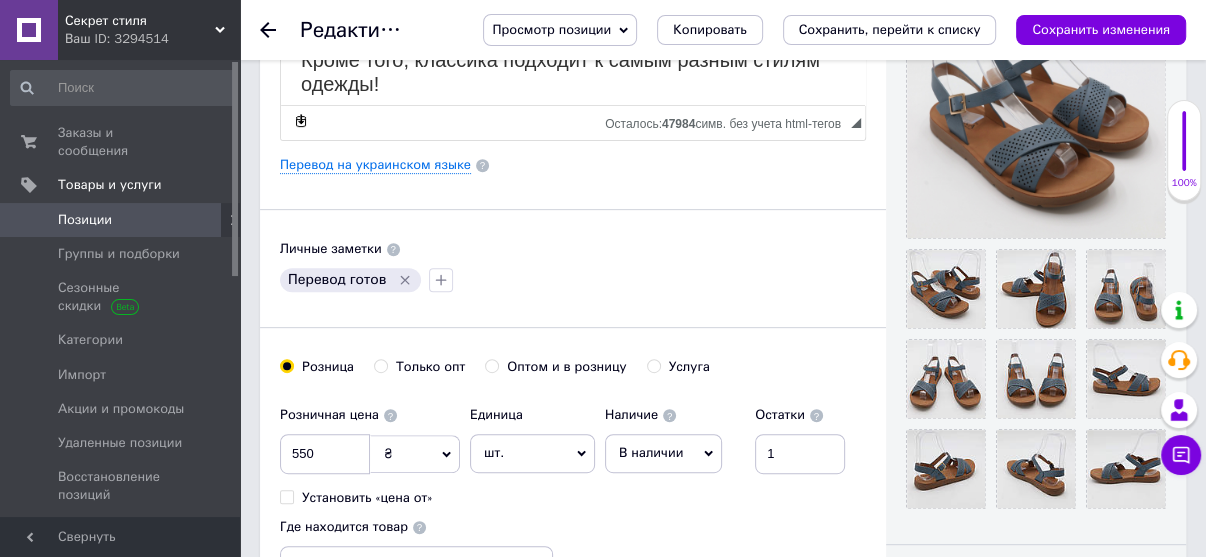 click on "В наличии" at bounding box center (651, 452) 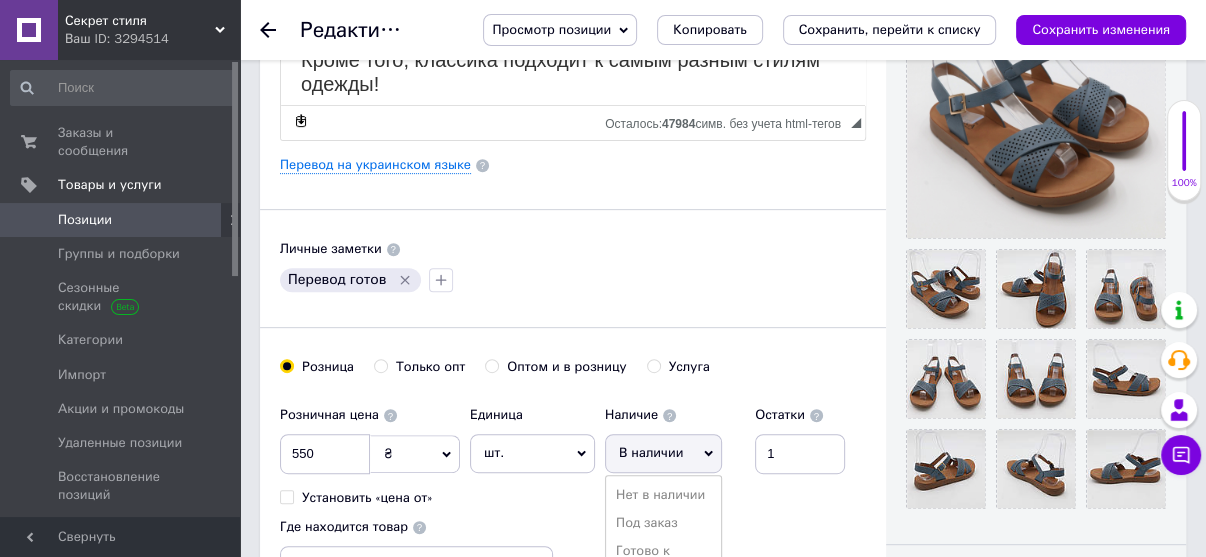 scroll, scrollTop: 640, scrollLeft: 0, axis: vertical 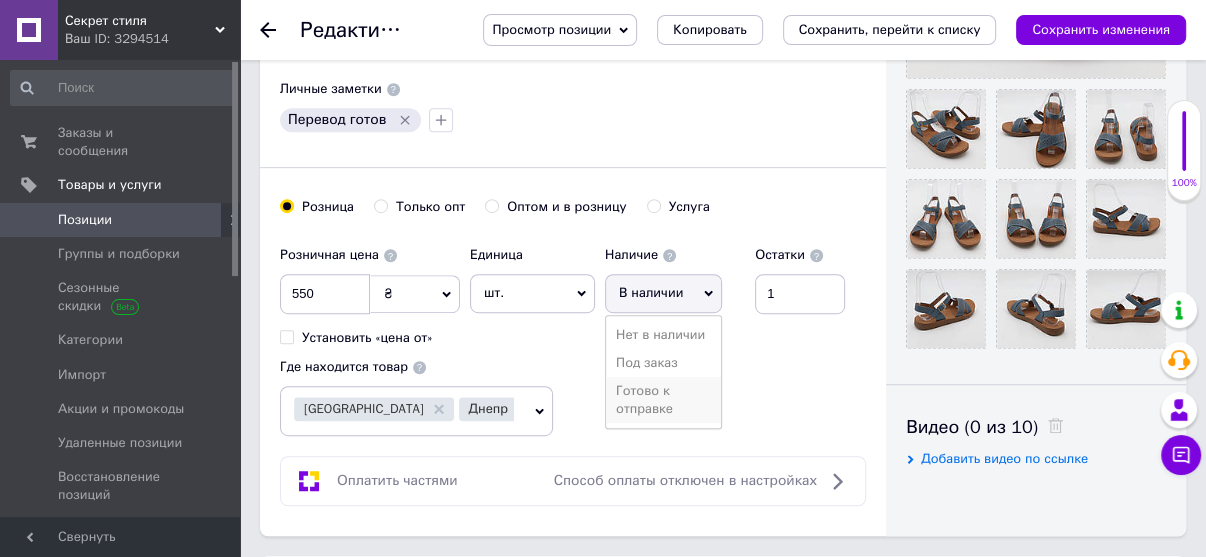 click on "Готово к отправке" at bounding box center (663, 400) 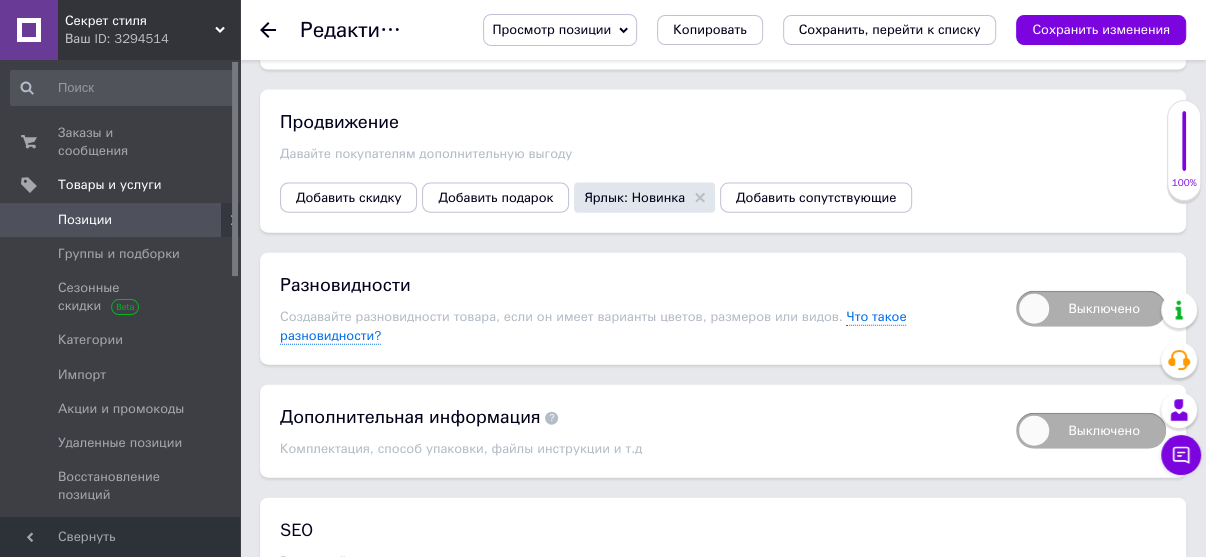 scroll, scrollTop: 2960, scrollLeft: 0, axis: vertical 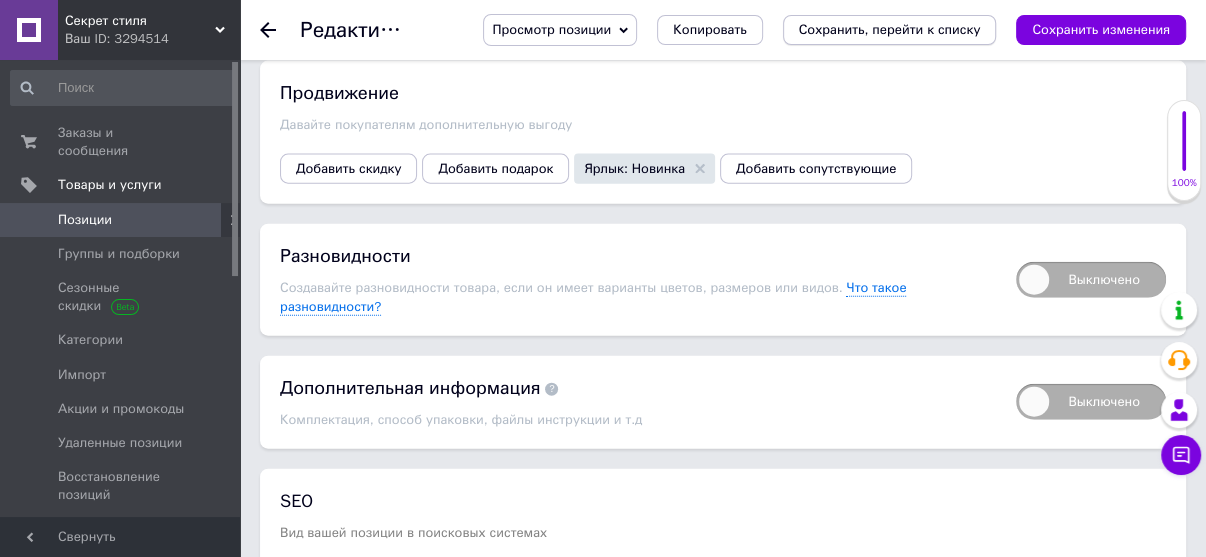click on "Сохранить, перейти к списку" at bounding box center [890, 29] 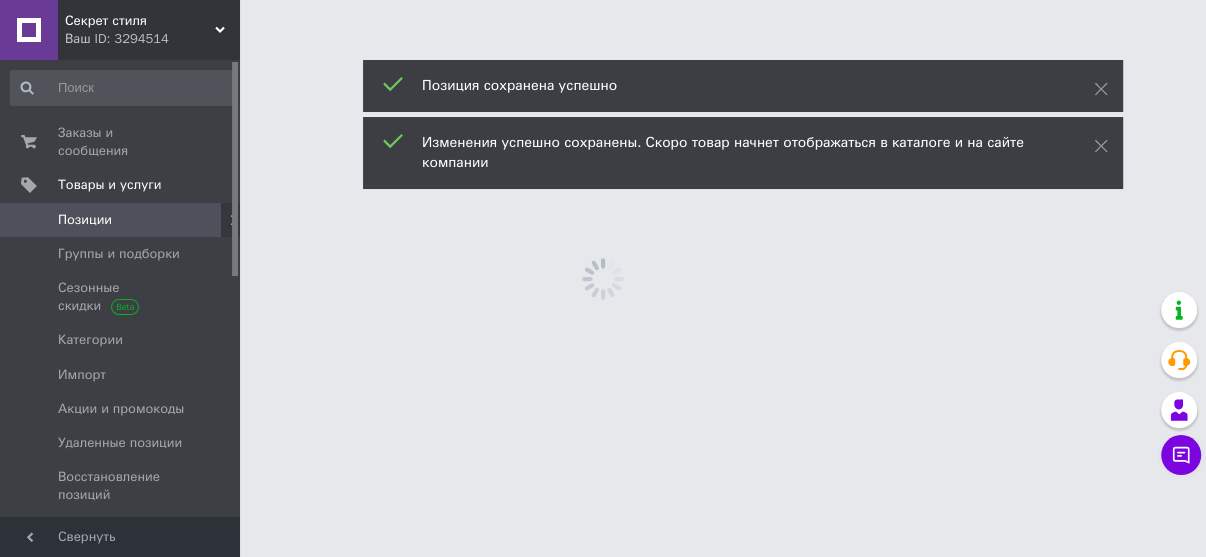 scroll, scrollTop: 0, scrollLeft: 0, axis: both 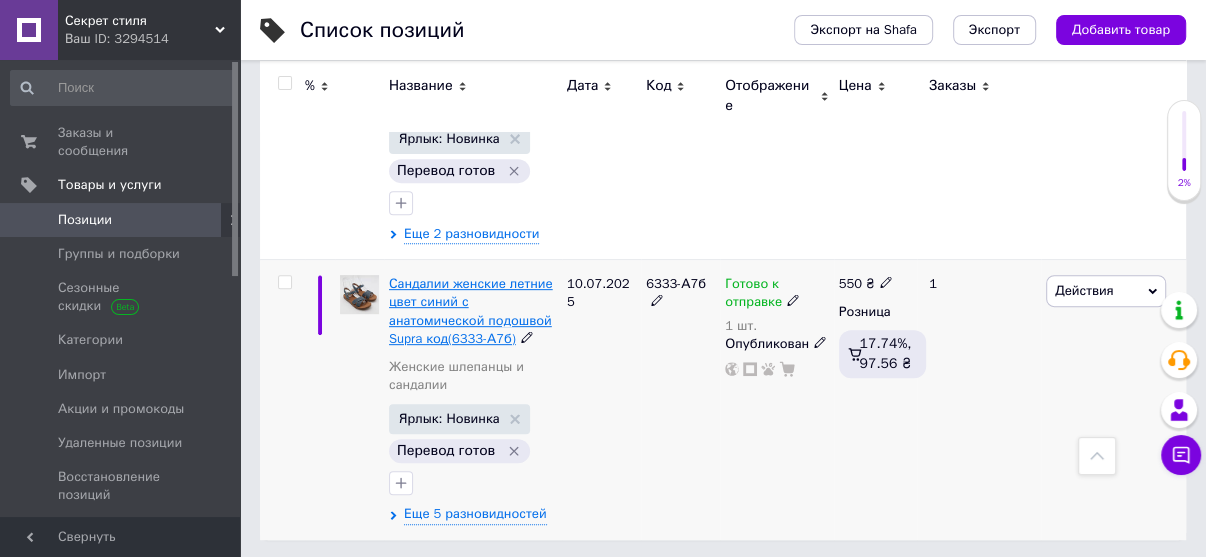 click on "Сандалии женские летние цвет синий с анатомической подошвой Supra код(6333-А7б)" at bounding box center [471, 311] 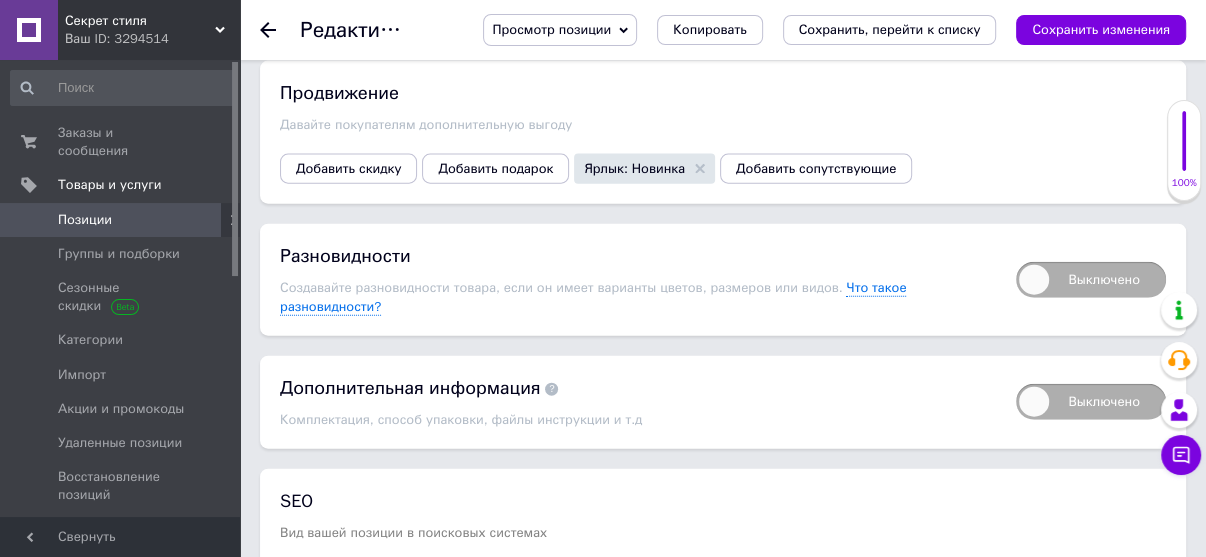 scroll, scrollTop: 2800, scrollLeft: 0, axis: vertical 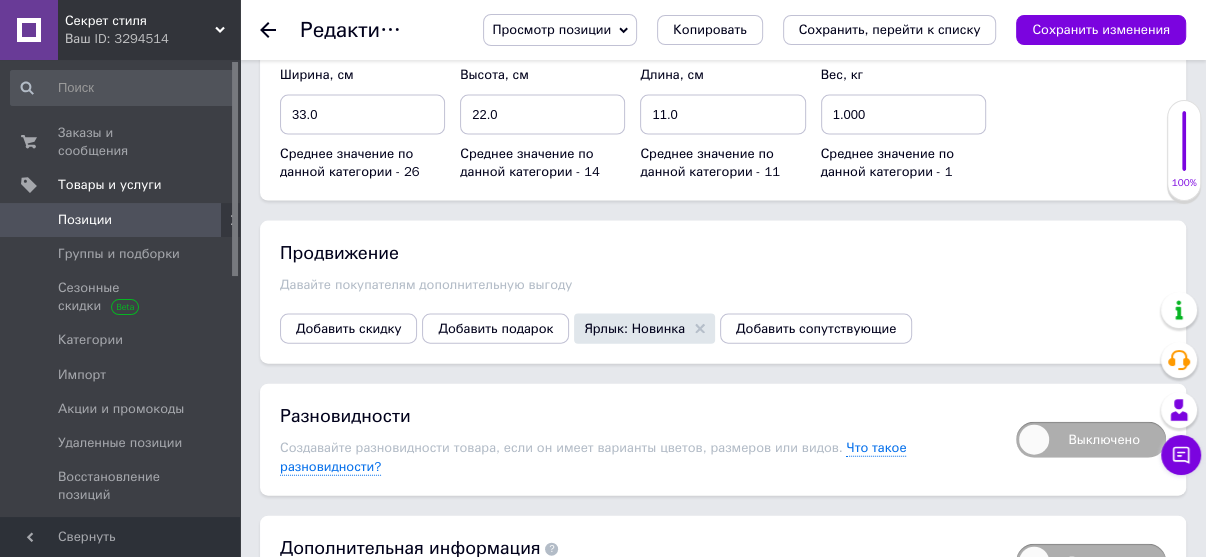 click 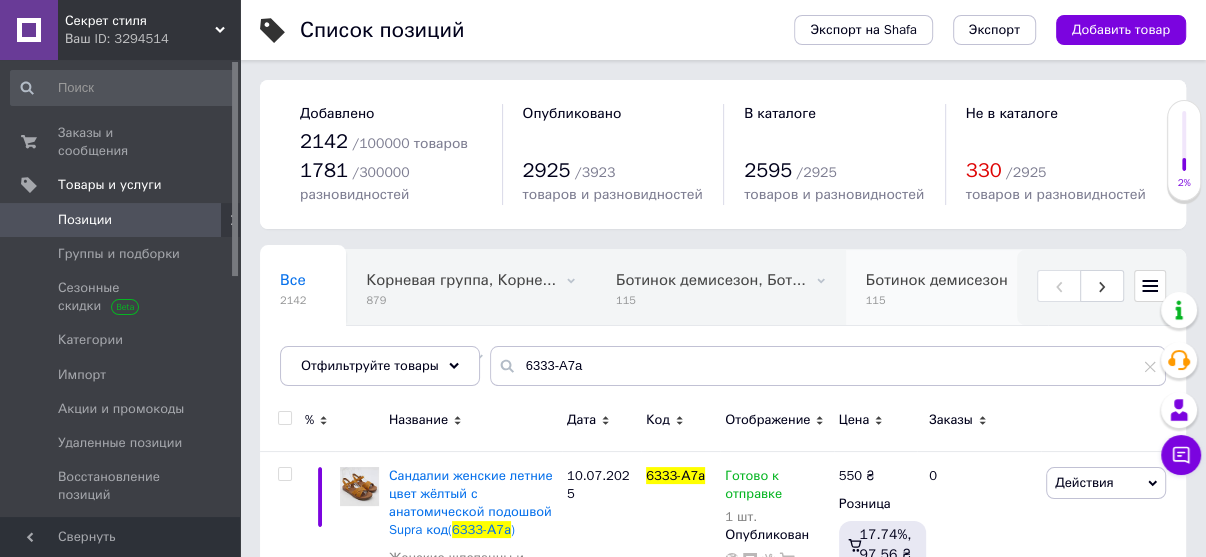 scroll, scrollTop: 320, scrollLeft: 0, axis: vertical 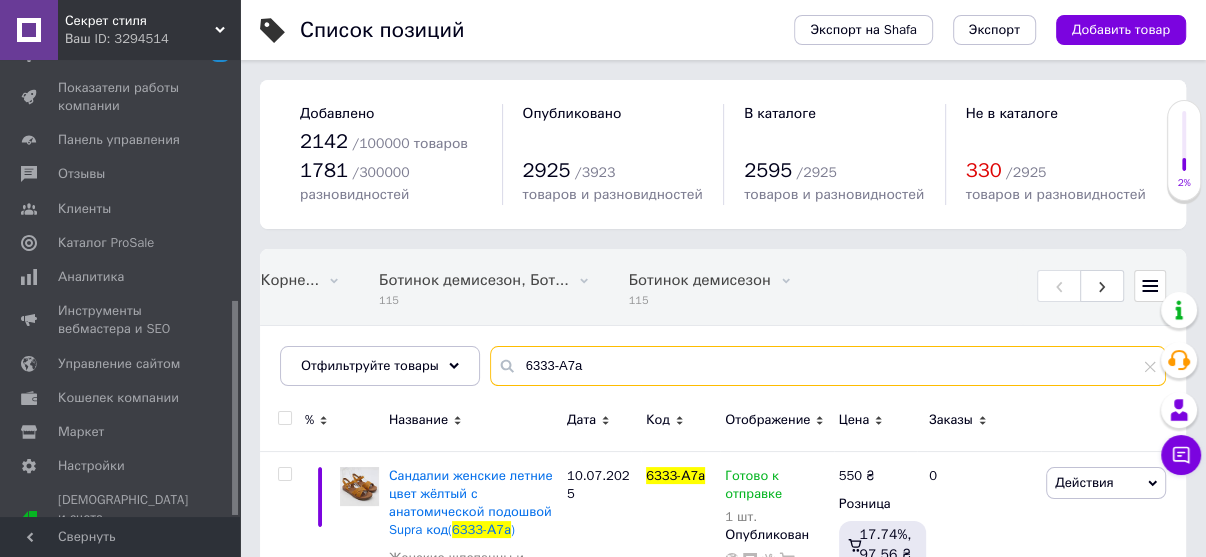 click on "6333-А7а" at bounding box center [828, 366] 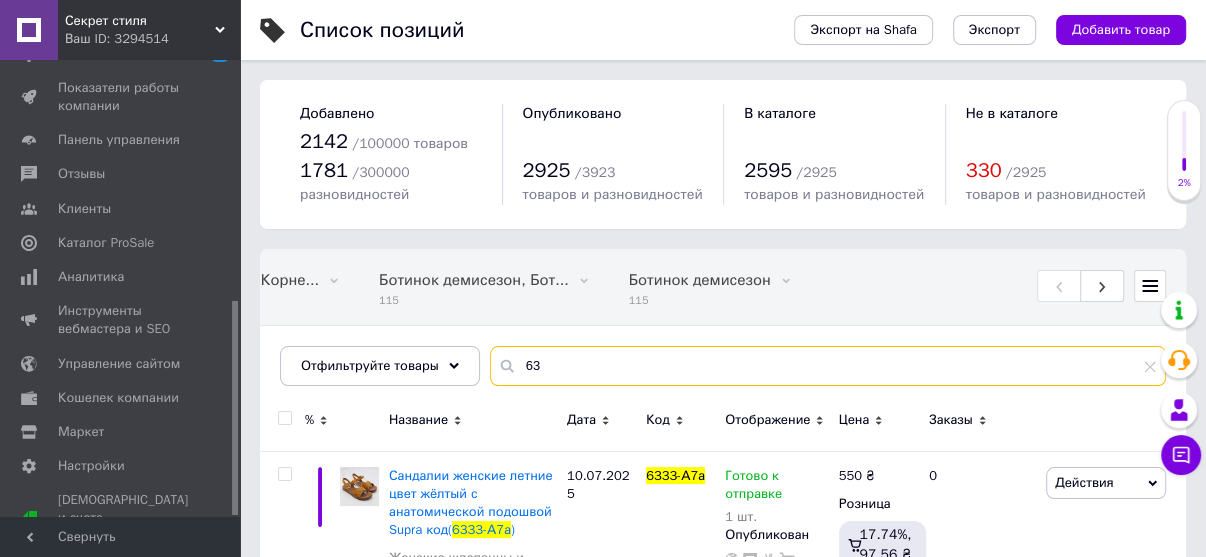 type on "6" 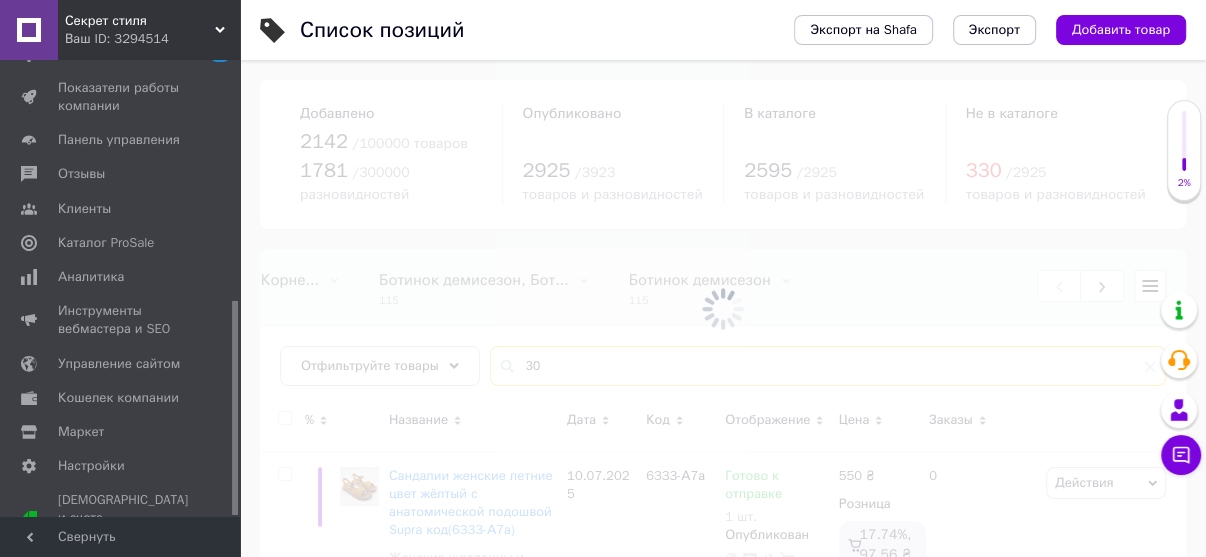 type on "302" 